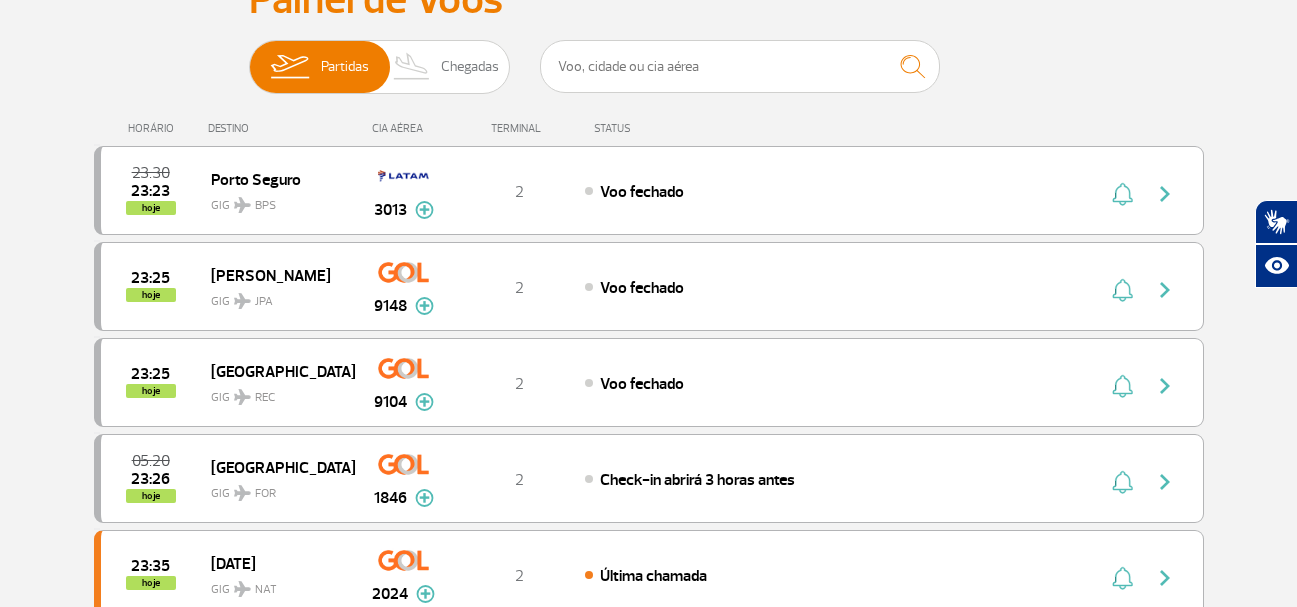 scroll, scrollTop: 0, scrollLeft: 0, axis: both 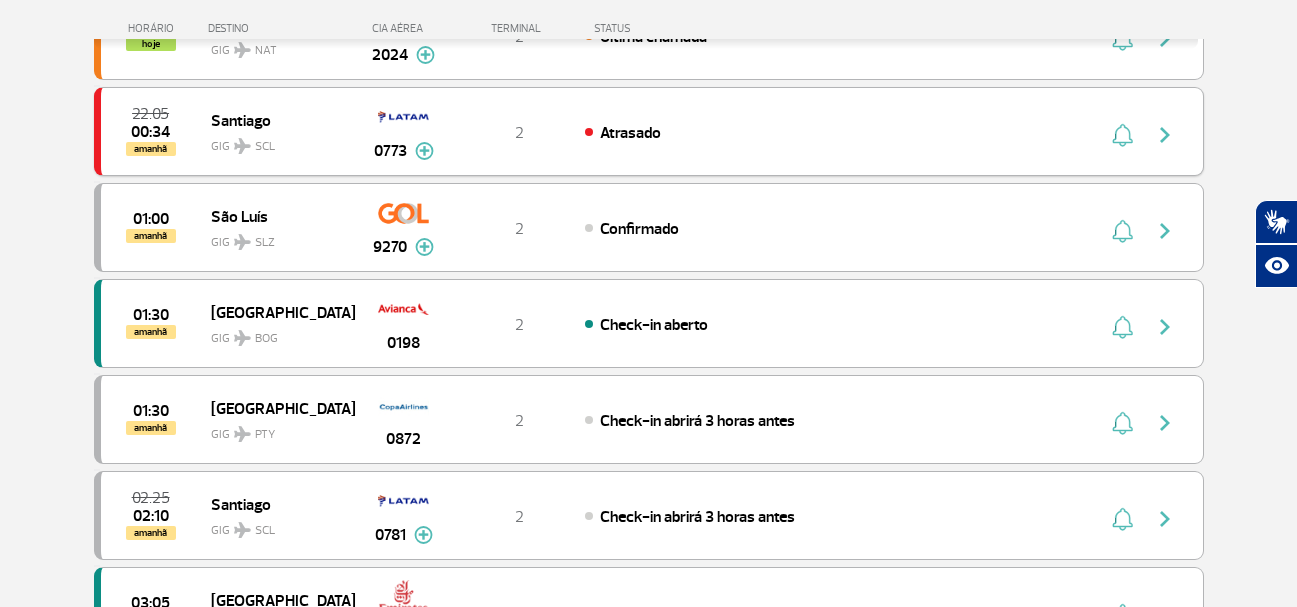 click at bounding box center (424, 151) 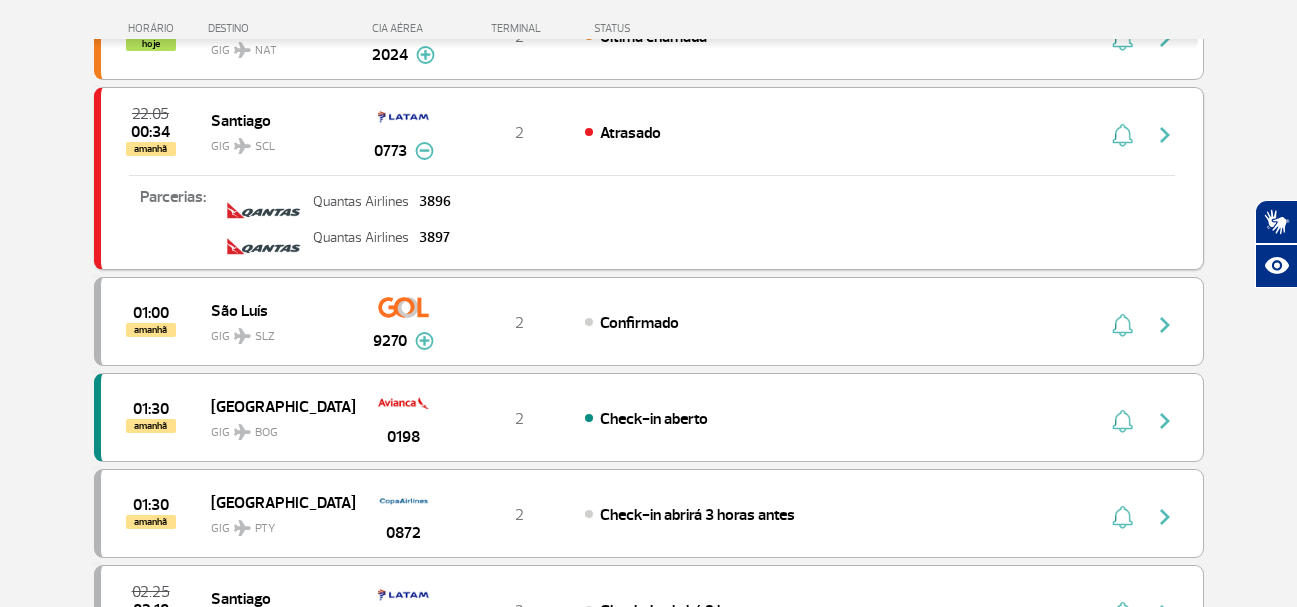 click at bounding box center [424, 151] 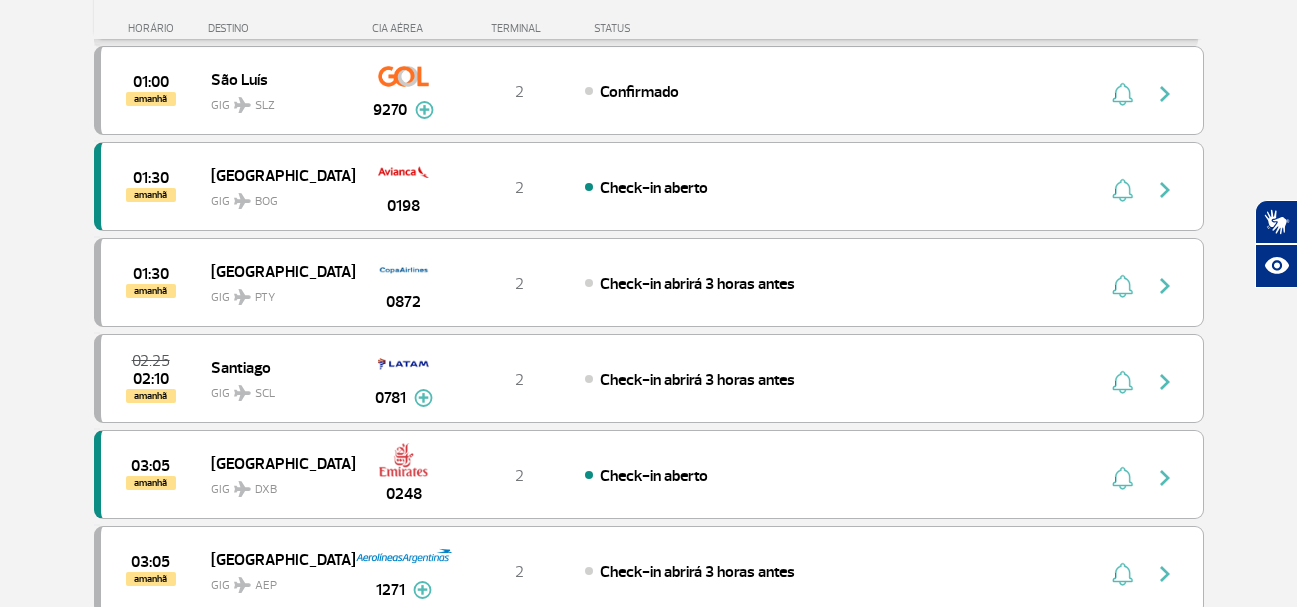 scroll, scrollTop: 913, scrollLeft: 0, axis: vertical 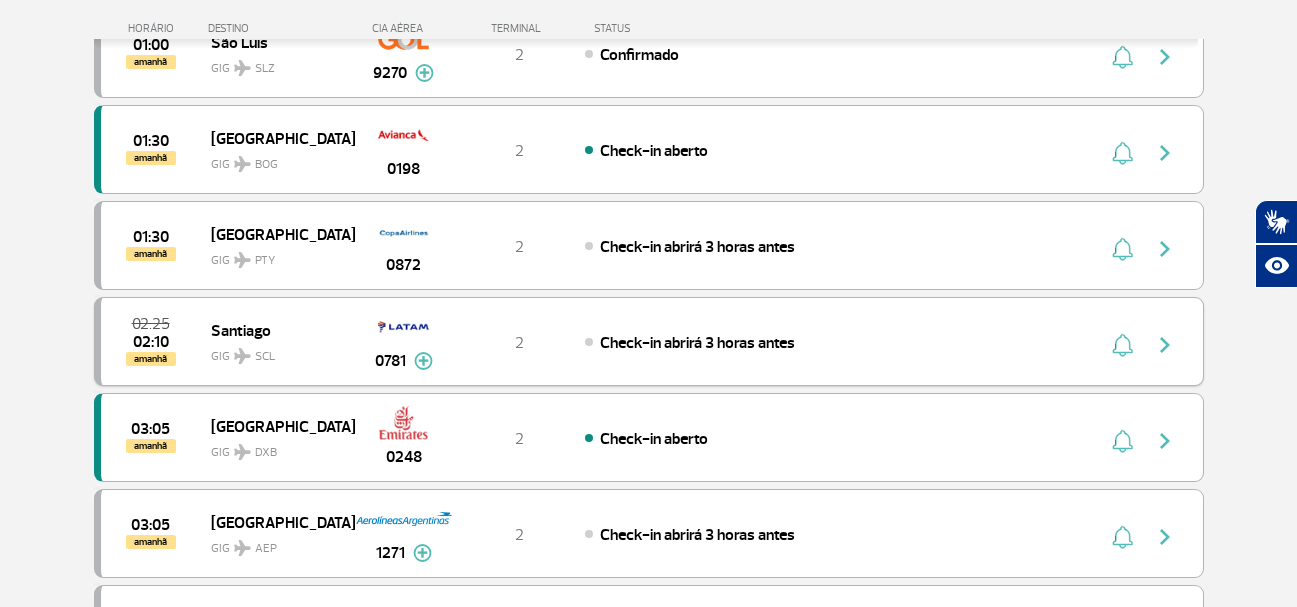 click at bounding box center (423, 361) 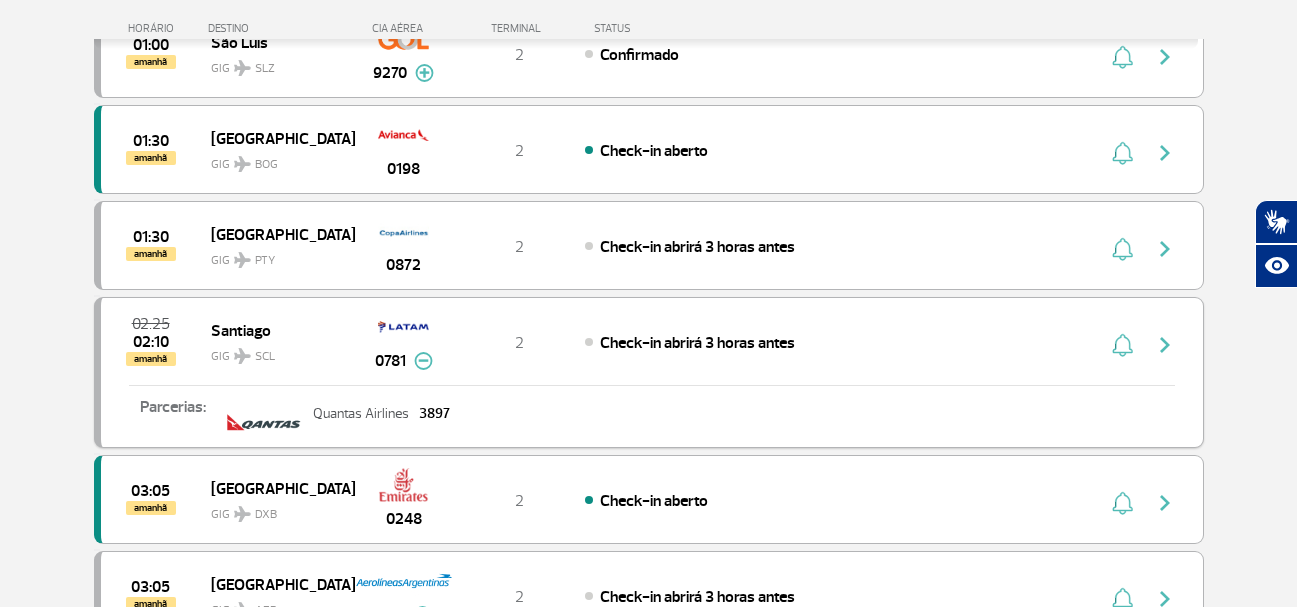 click at bounding box center [423, 361] 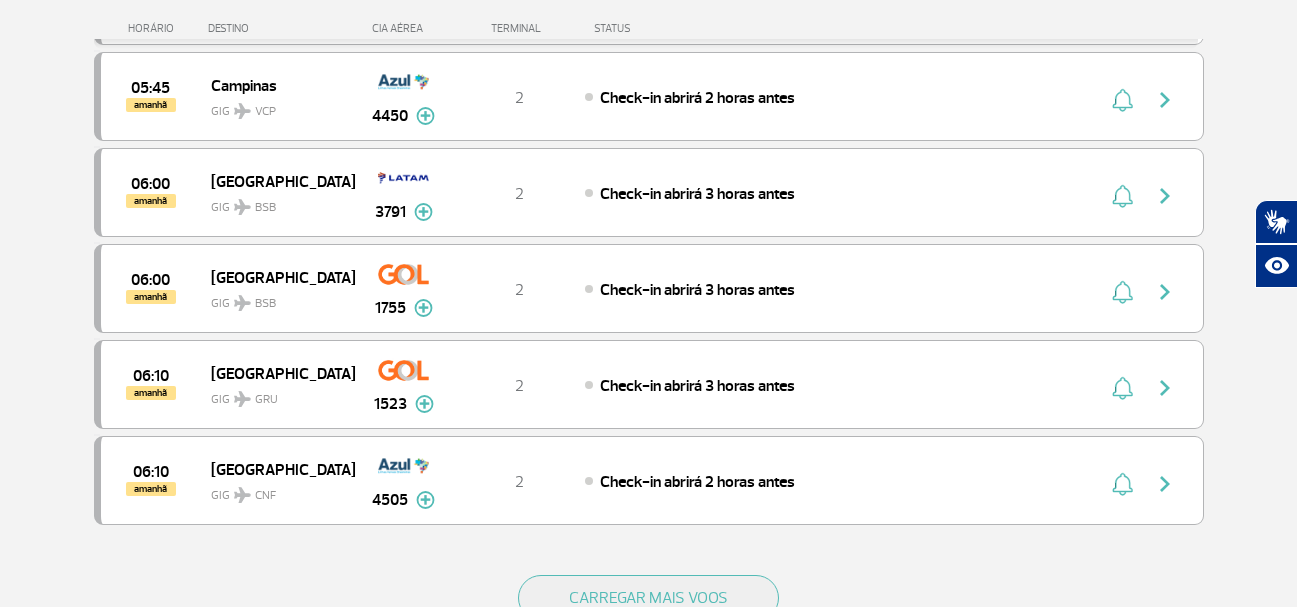 scroll, scrollTop: 1739, scrollLeft: 0, axis: vertical 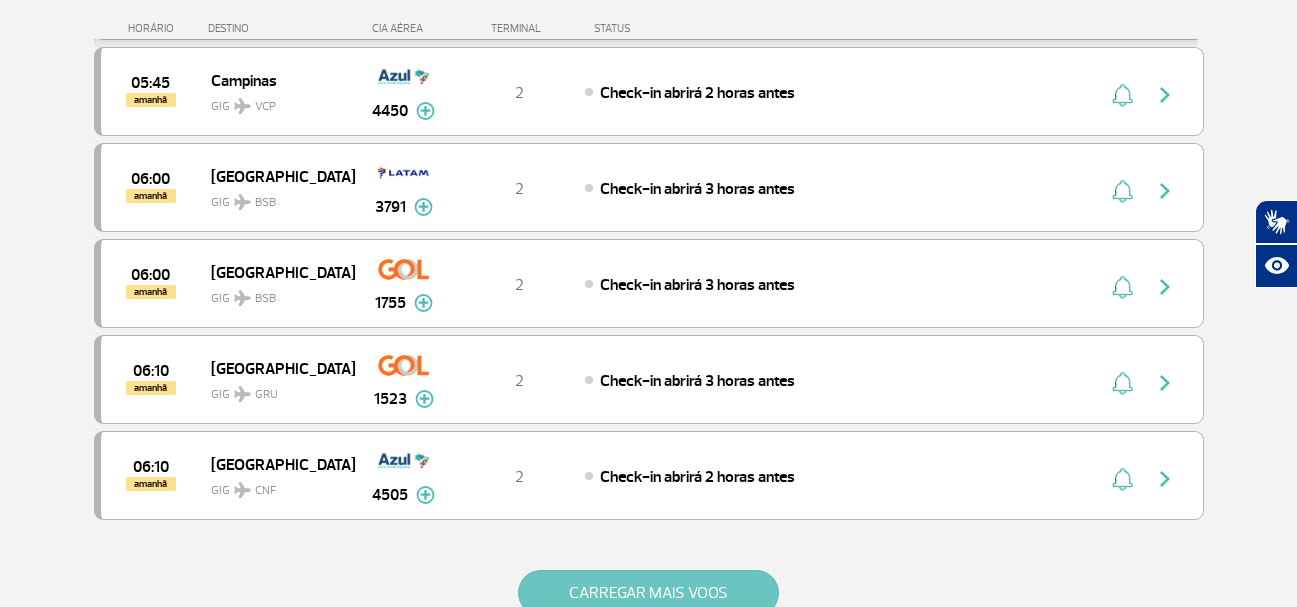 click on "CARREGAR MAIS VOOS" at bounding box center [648, 593] 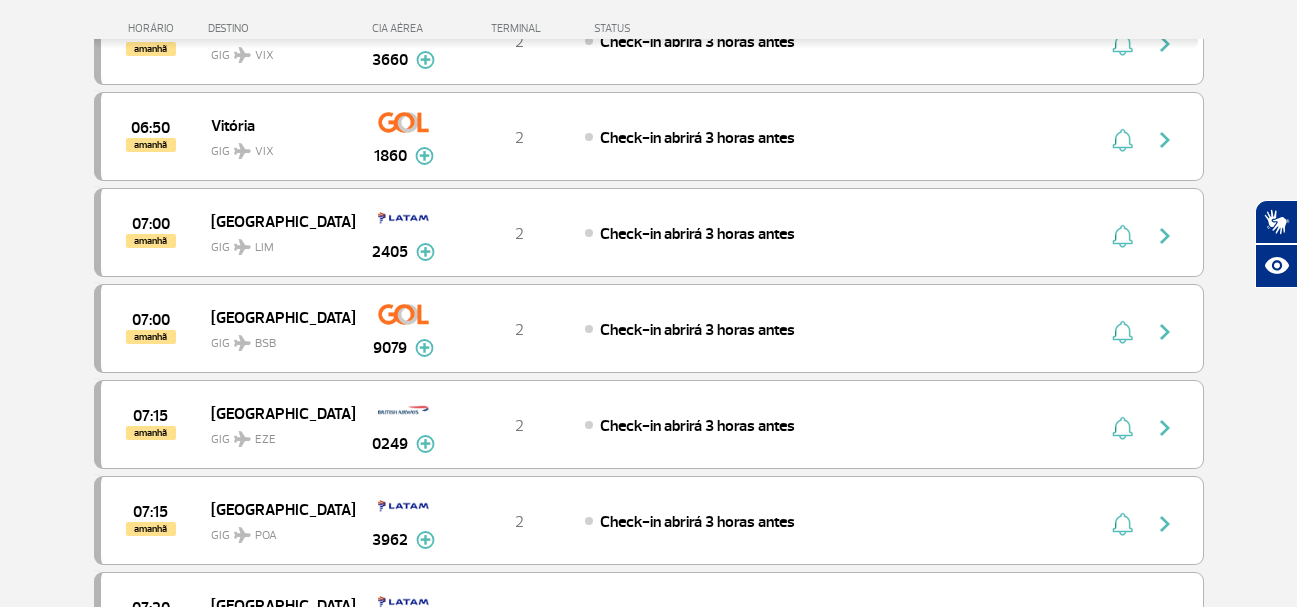 scroll, scrollTop: 2566, scrollLeft: 0, axis: vertical 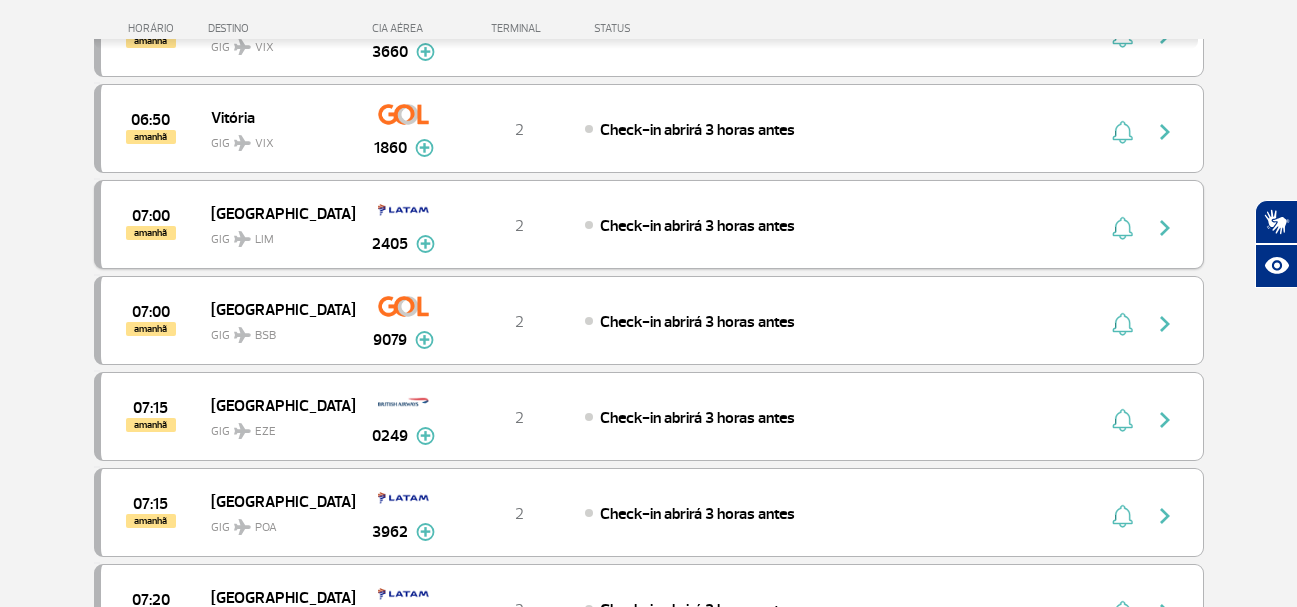 click at bounding box center [425, 244] 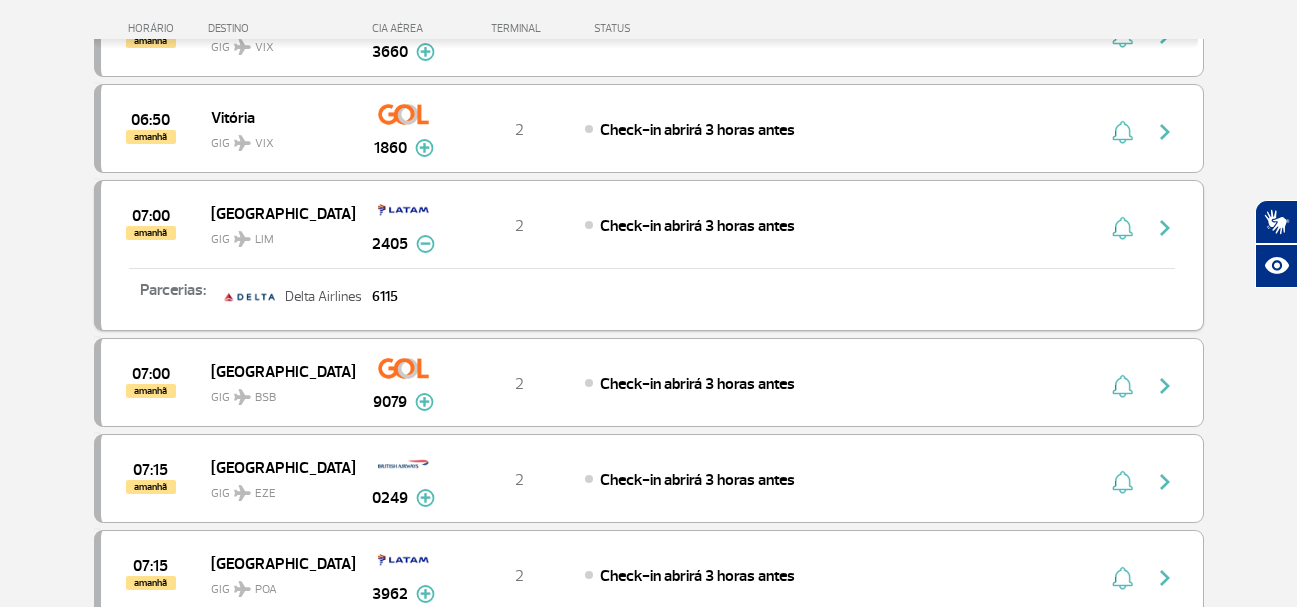 click at bounding box center [425, 244] 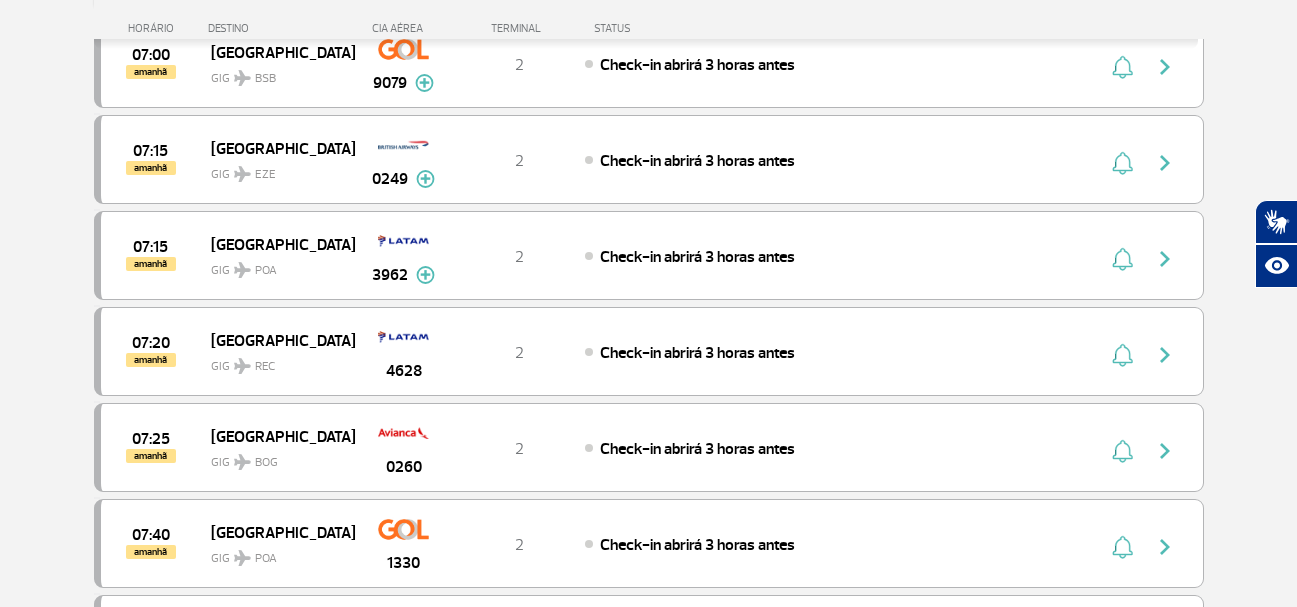 scroll, scrollTop: 2839, scrollLeft: 0, axis: vertical 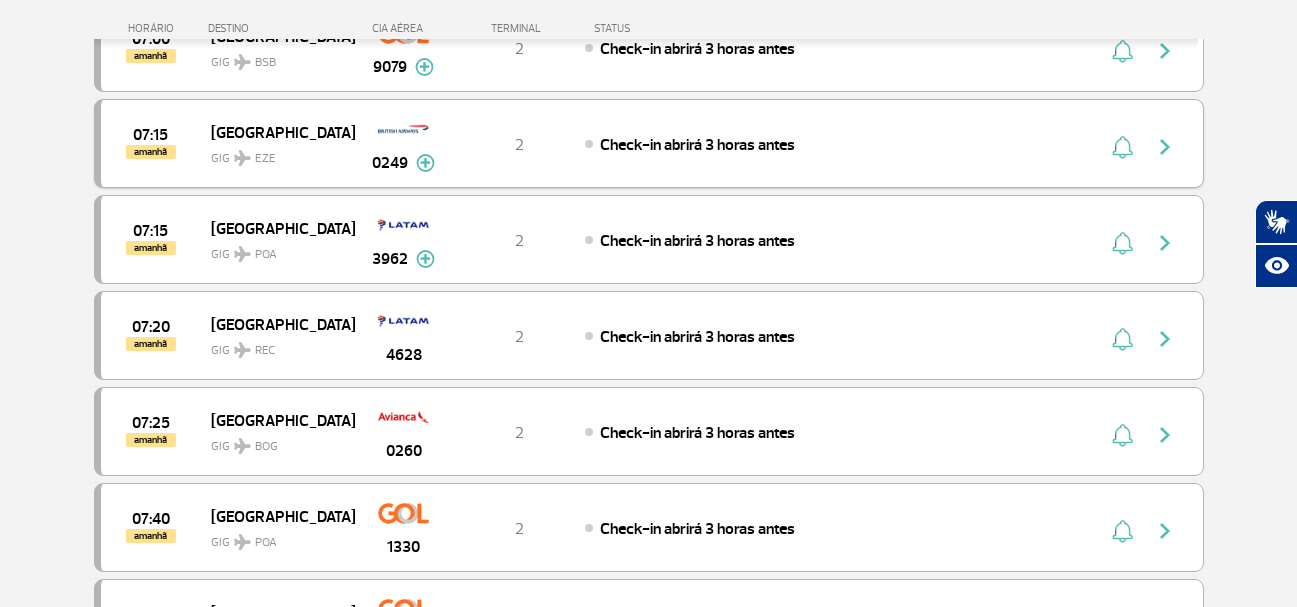 click at bounding box center (425, 163) 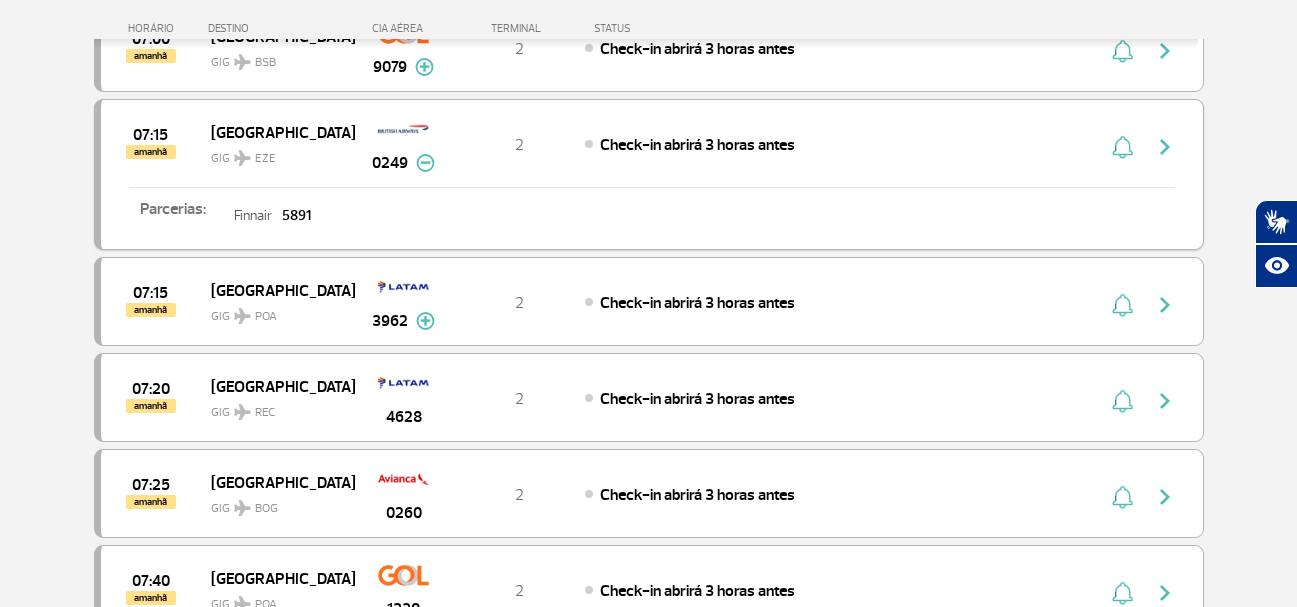 click at bounding box center (425, 163) 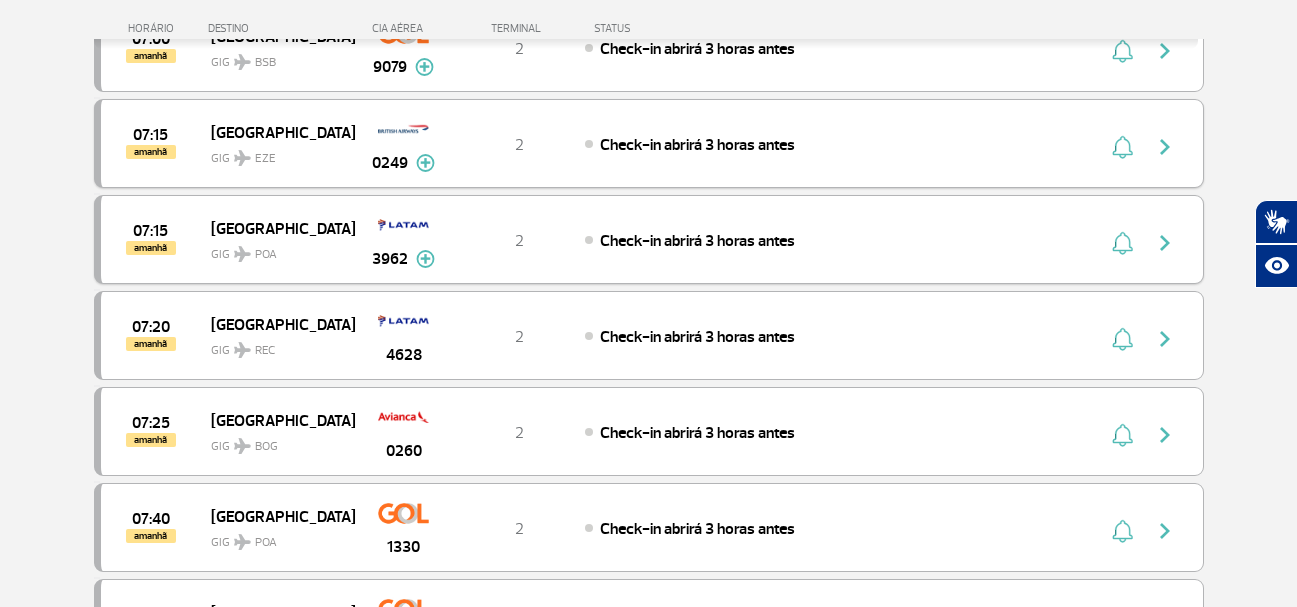 click at bounding box center (425, 259) 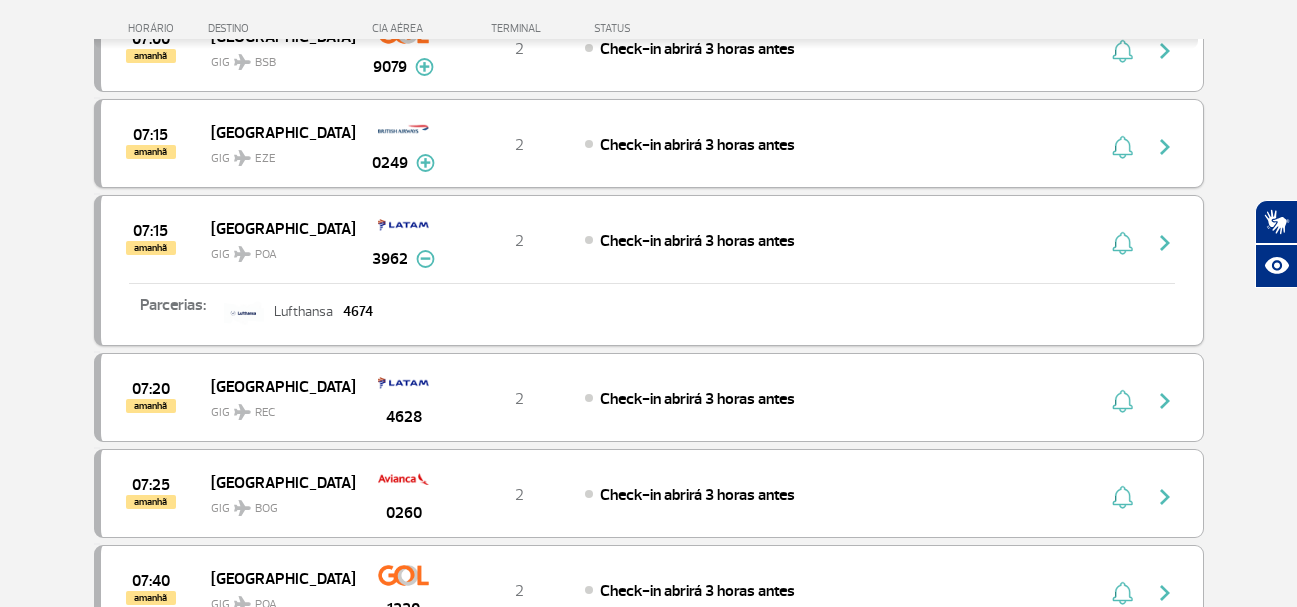 click at bounding box center [425, 259] 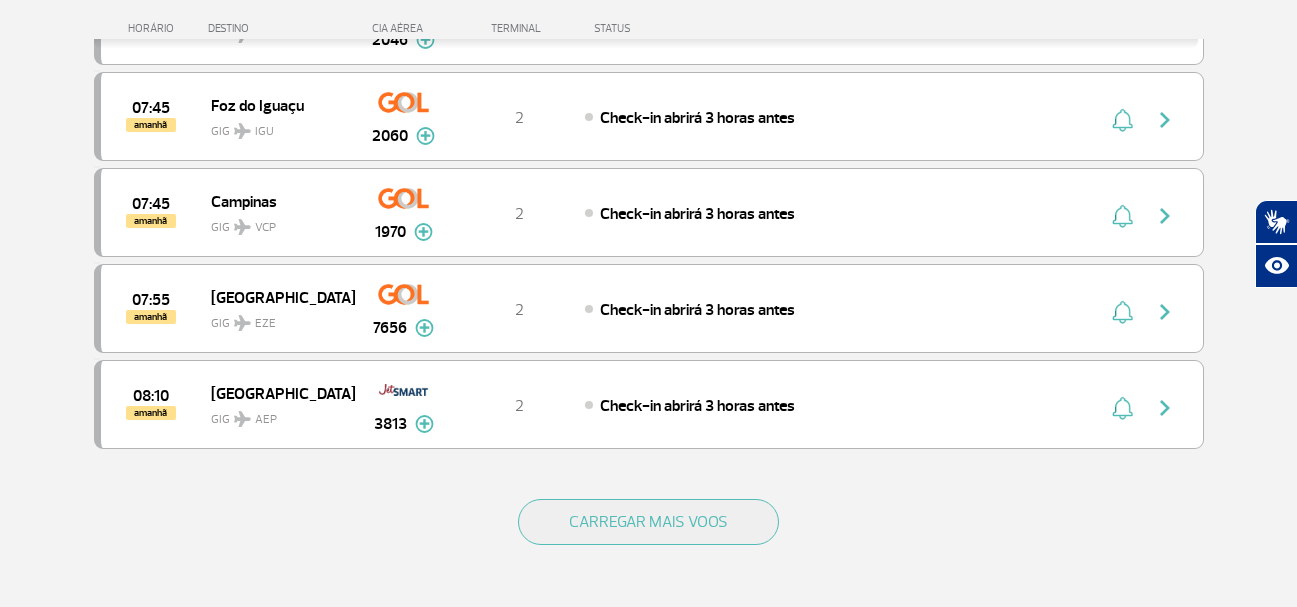scroll, scrollTop: 3738, scrollLeft: 0, axis: vertical 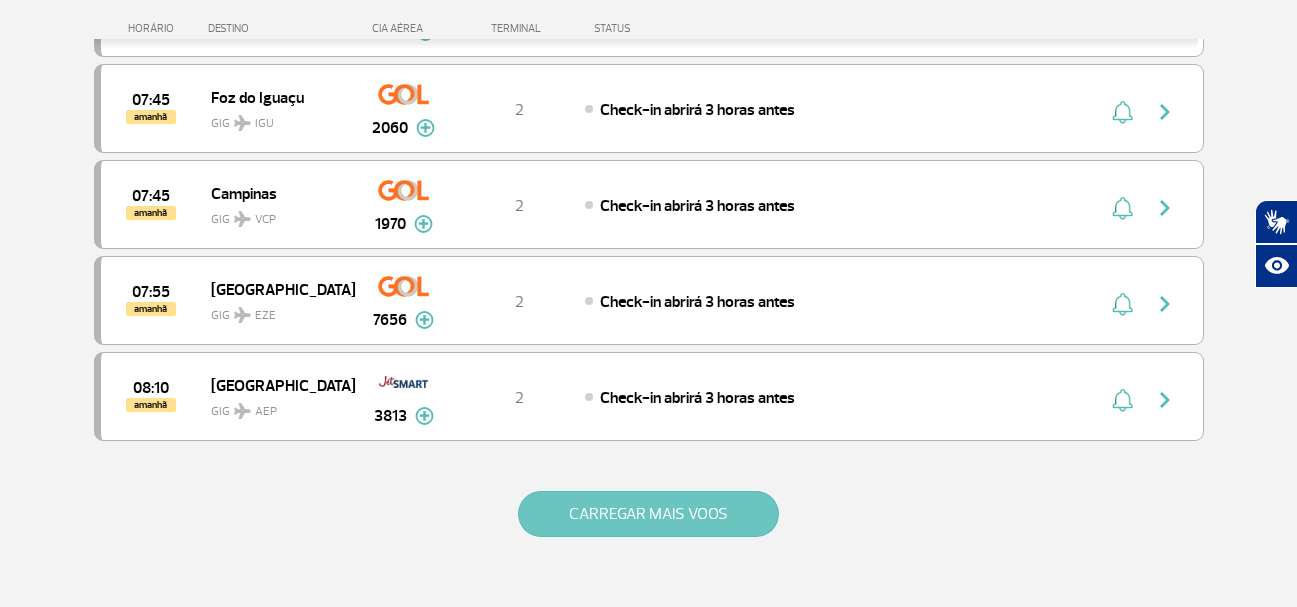 click on "CARREGAR MAIS VOOS" at bounding box center [648, 514] 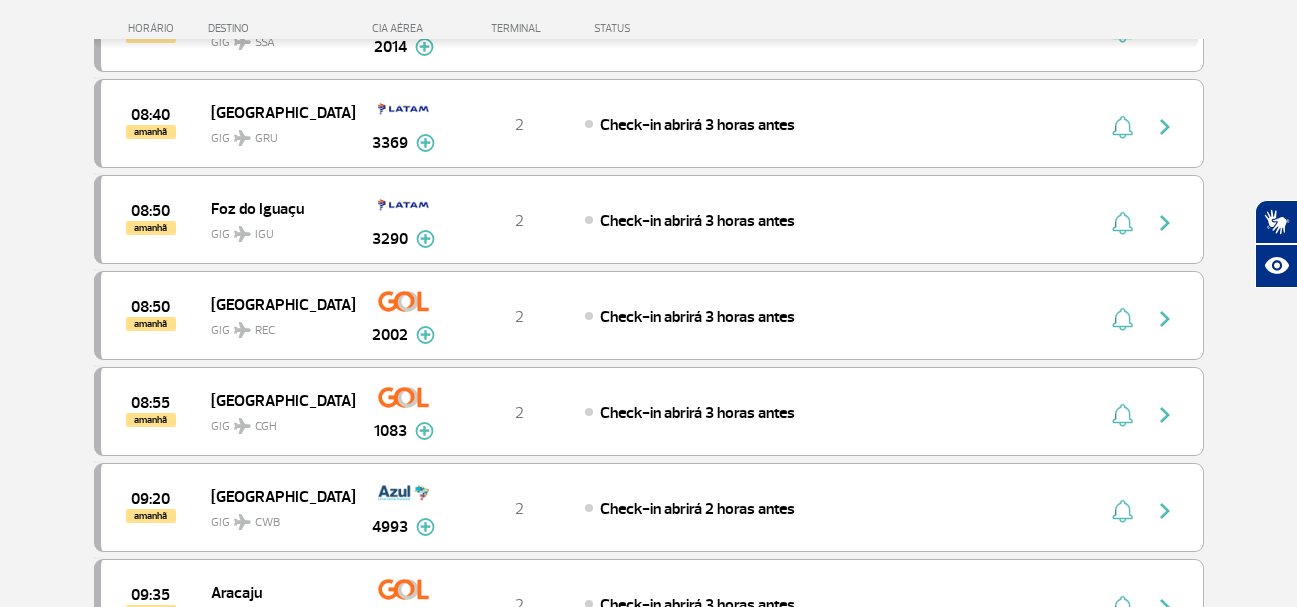 scroll, scrollTop: 4248, scrollLeft: 0, axis: vertical 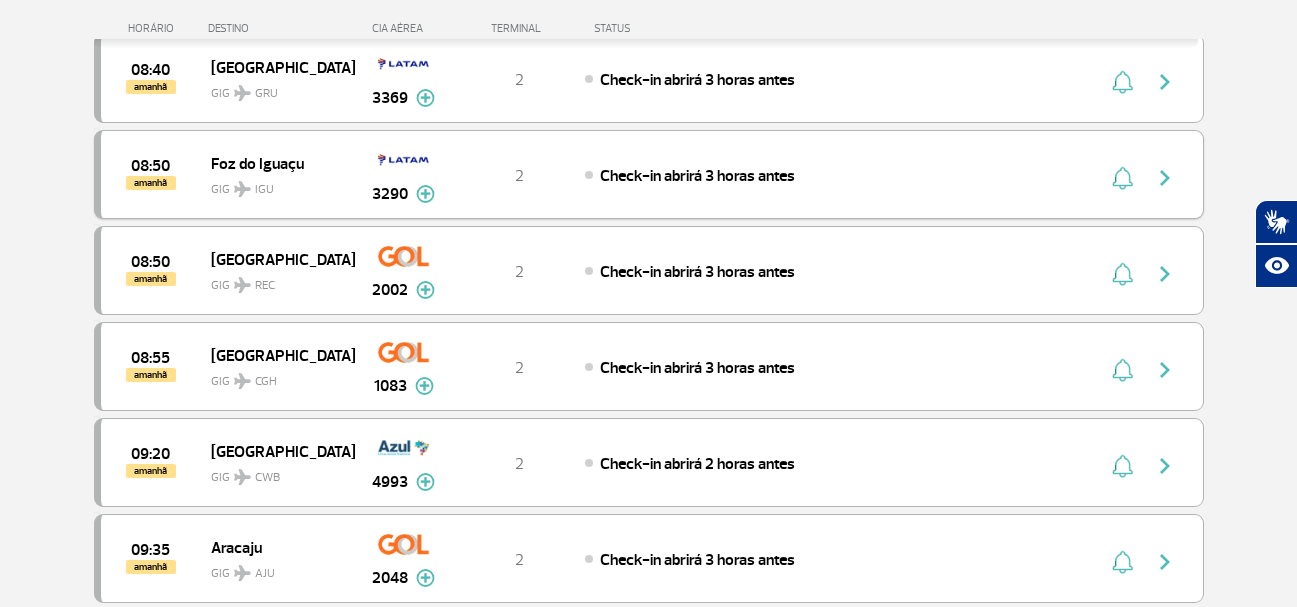 click at bounding box center (425, 194) 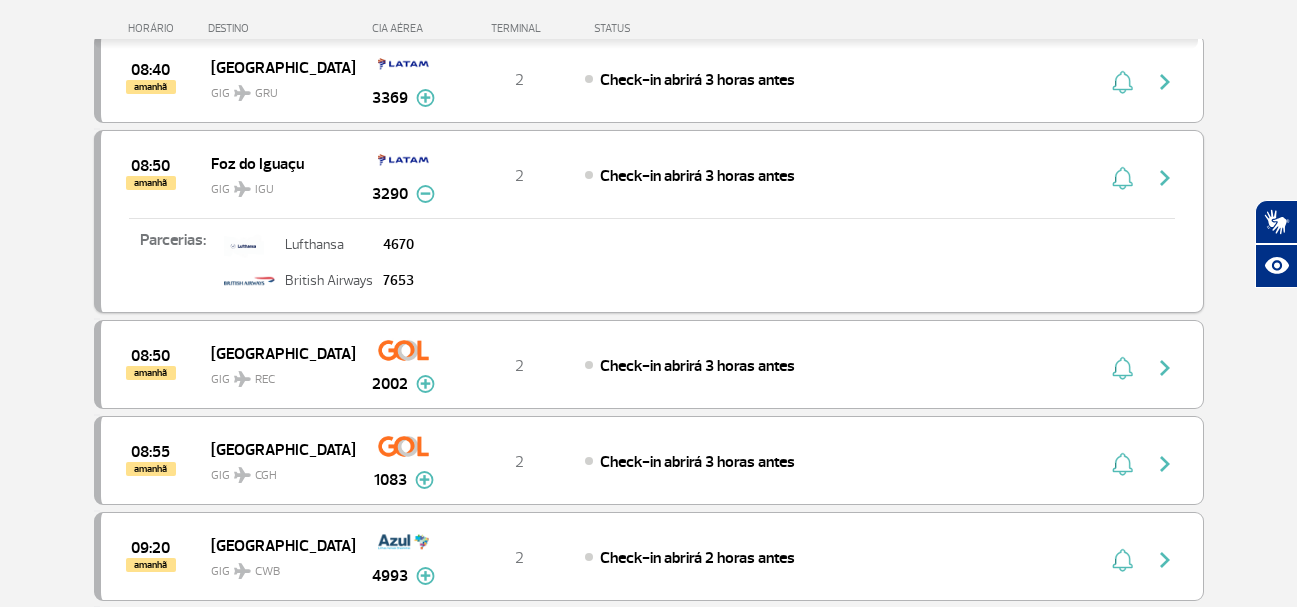 click at bounding box center (425, 194) 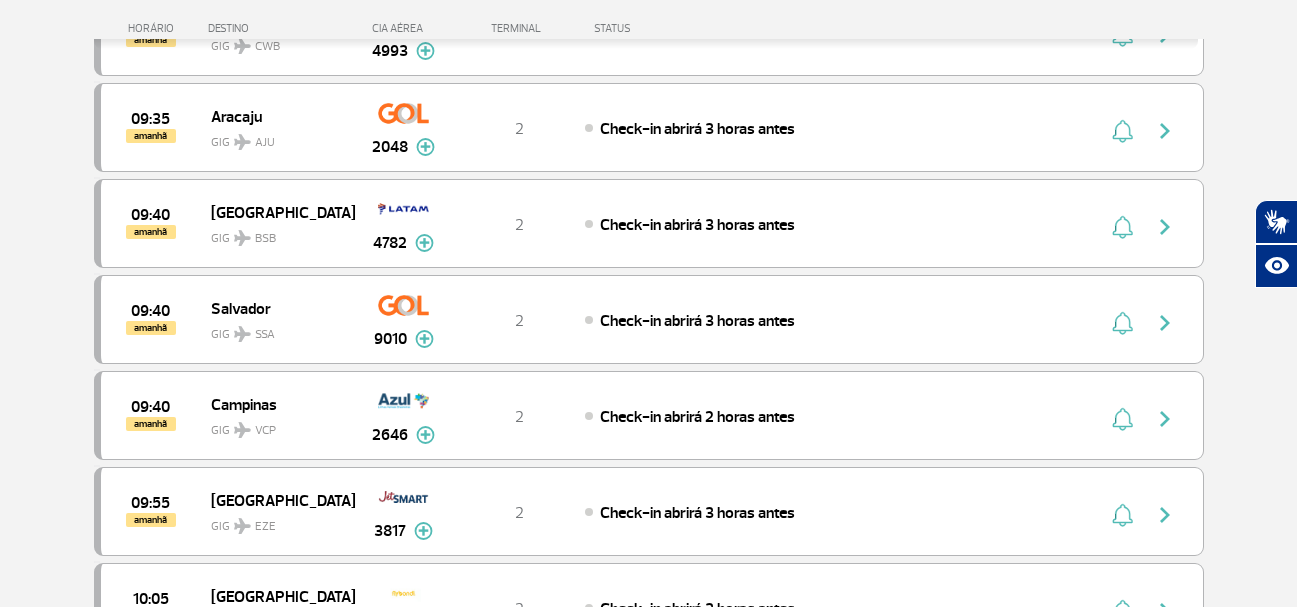 scroll, scrollTop: 4724, scrollLeft: 0, axis: vertical 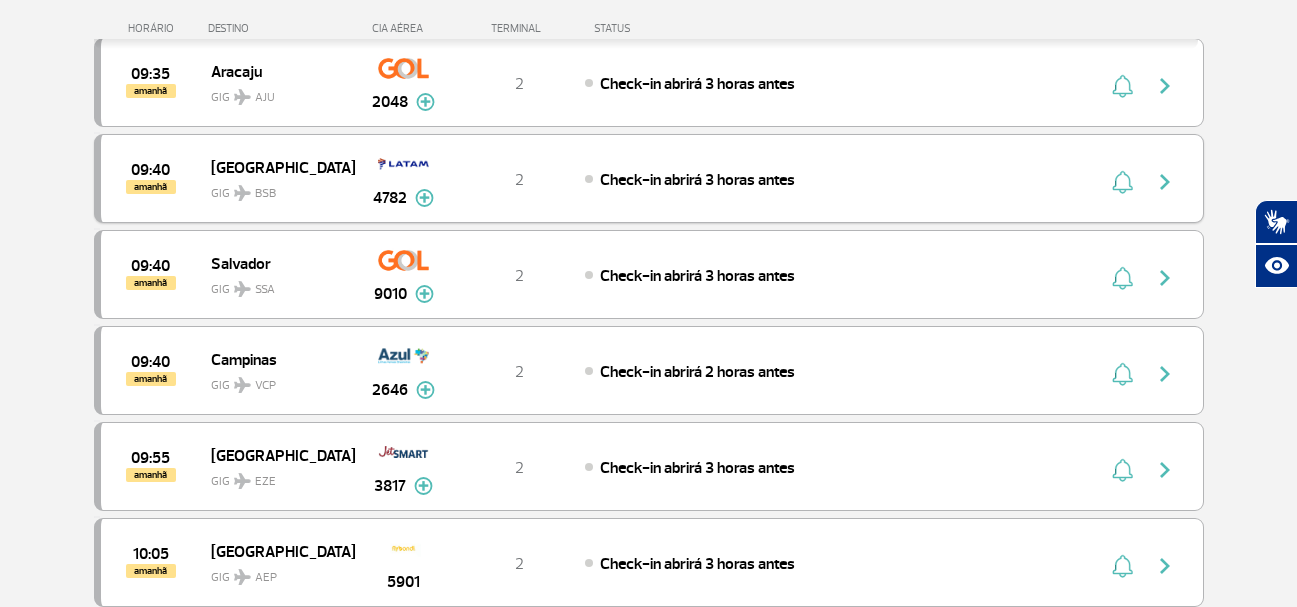 click at bounding box center (424, 198) 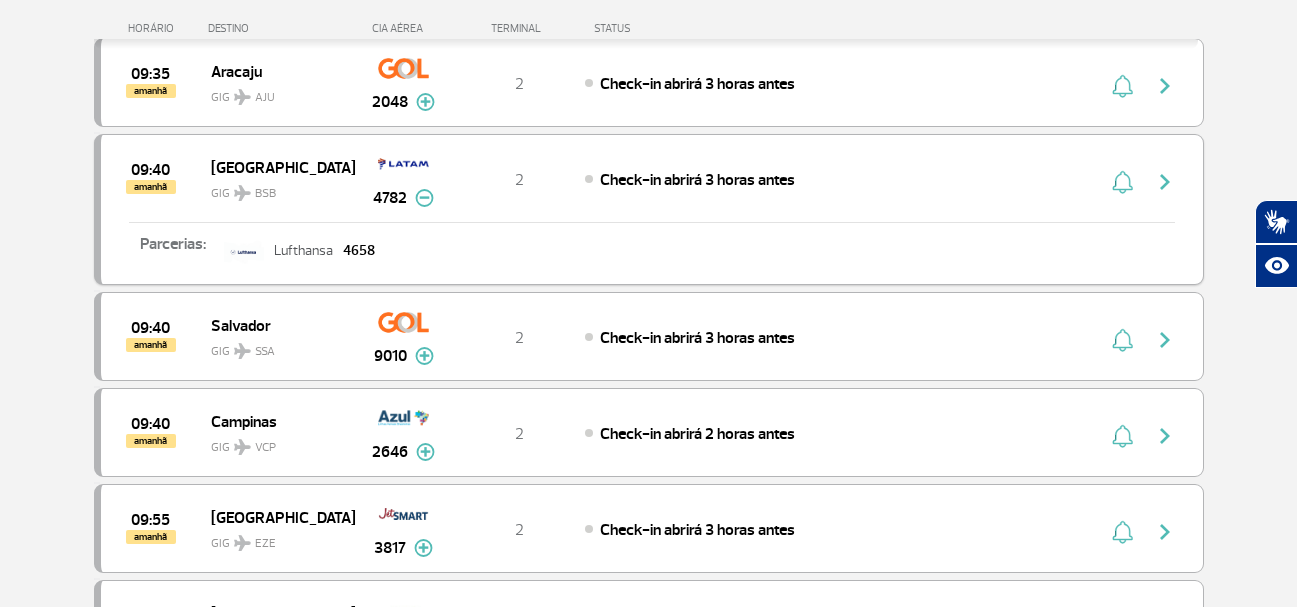 click at bounding box center [424, 198] 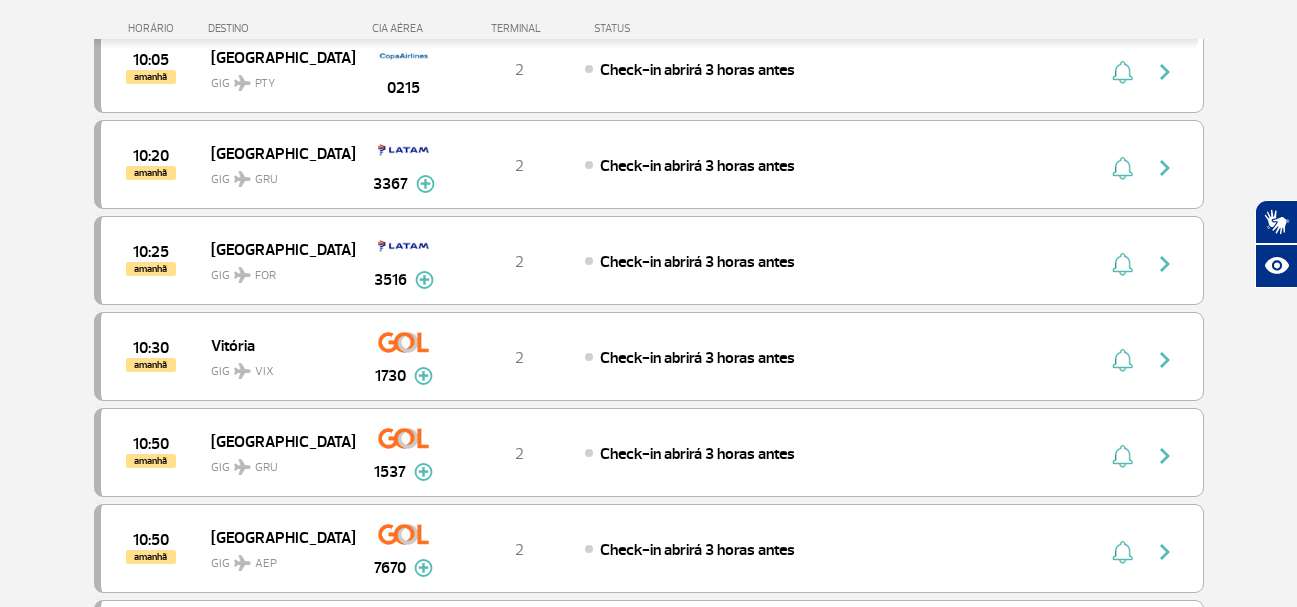 scroll, scrollTop: 5348, scrollLeft: 0, axis: vertical 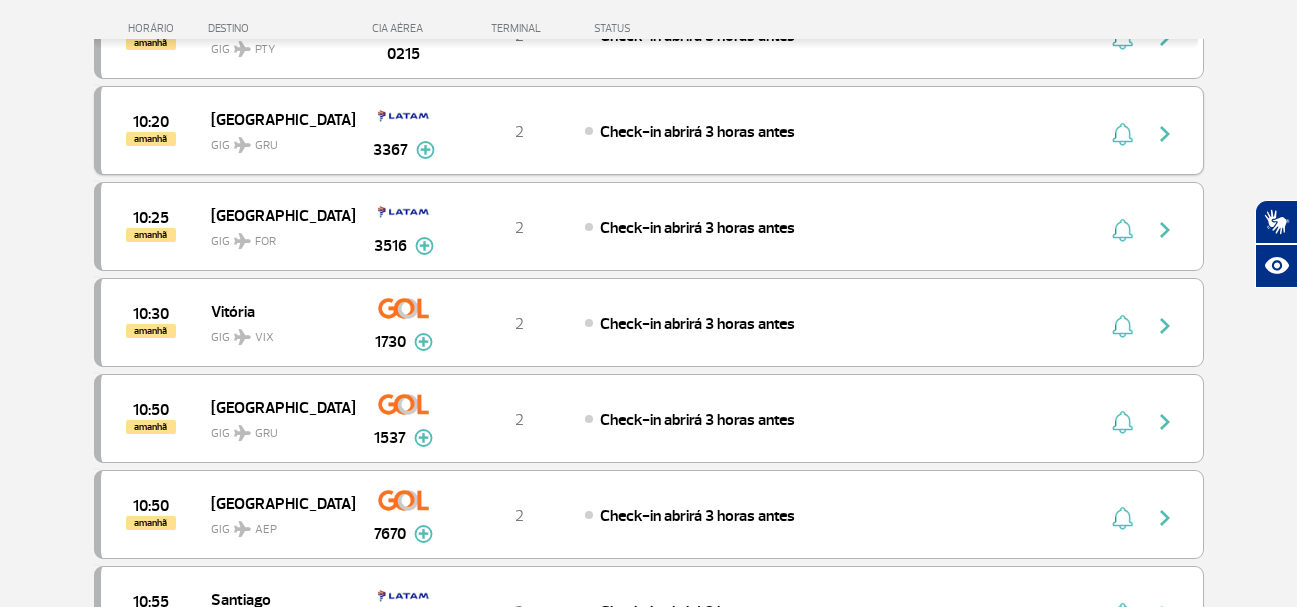 click at bounding box center (425, 150) 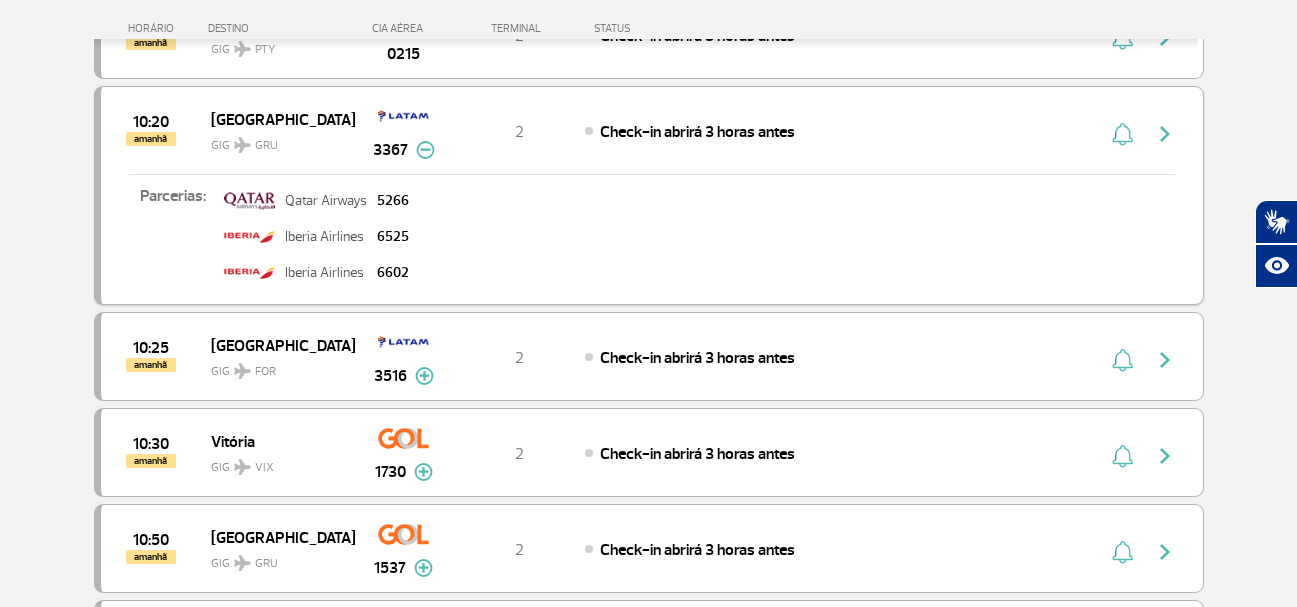 click at bounding box center [425, 150] 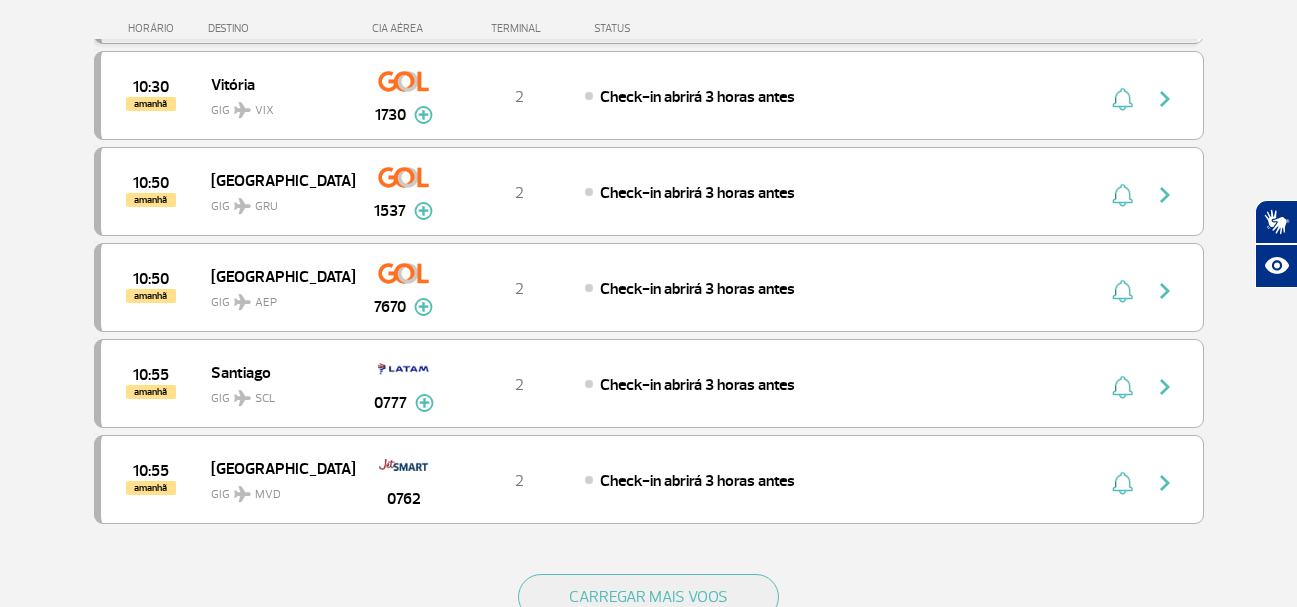 scroll, scrollTop: 5643, scrollLeft: 0, axis: vertical 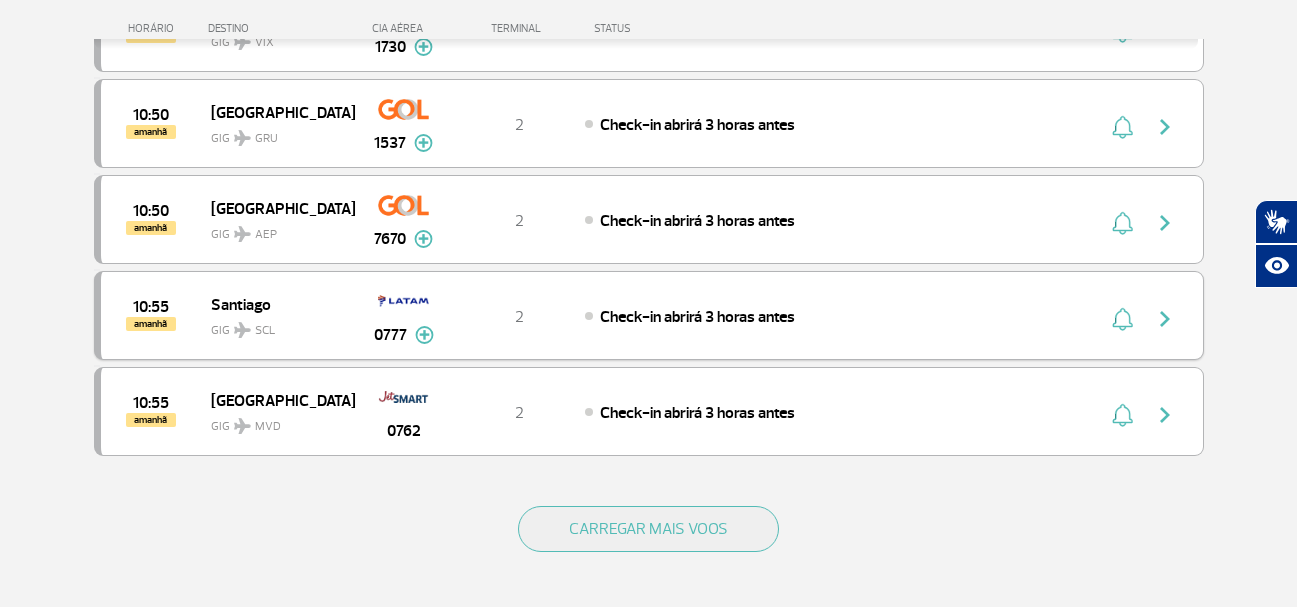 click at bounding box center (424, 335) 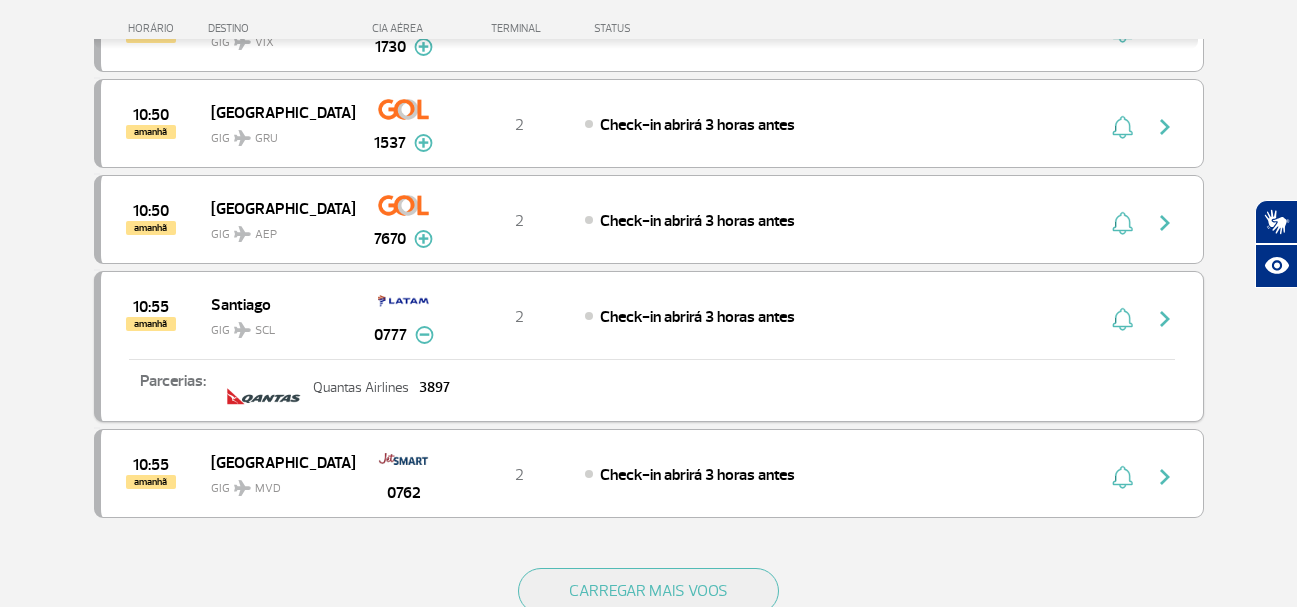click at bounding box center (424, 335) 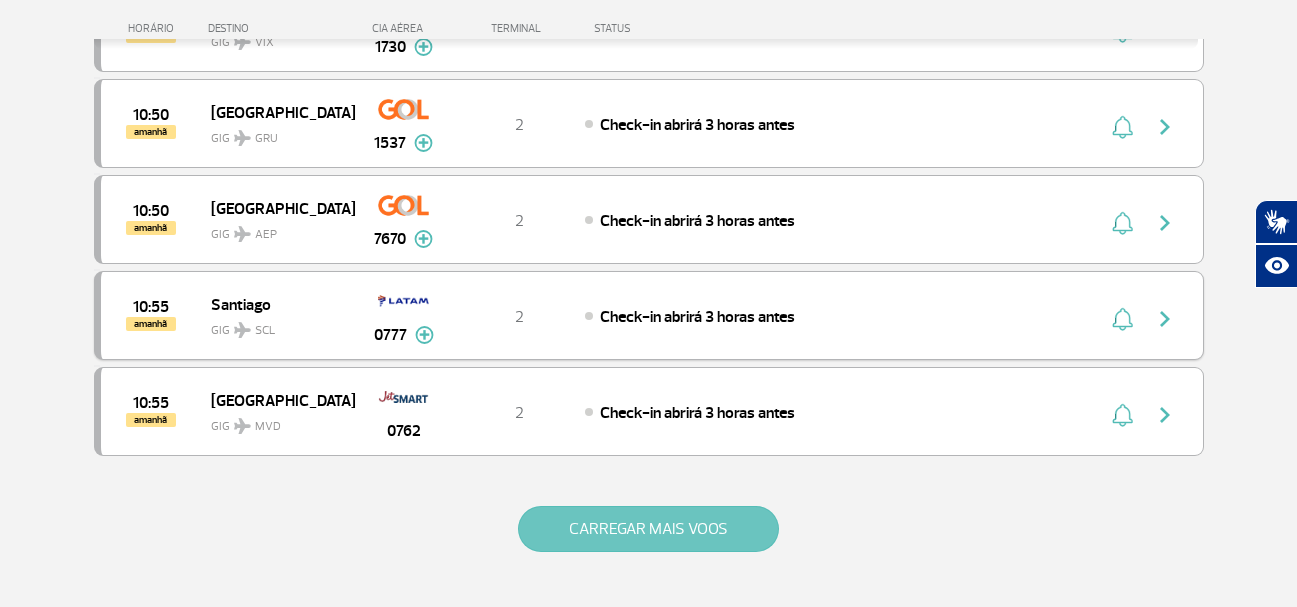 click on "CARREGAR MAIS VOOS" at bounding box center [648, 529] 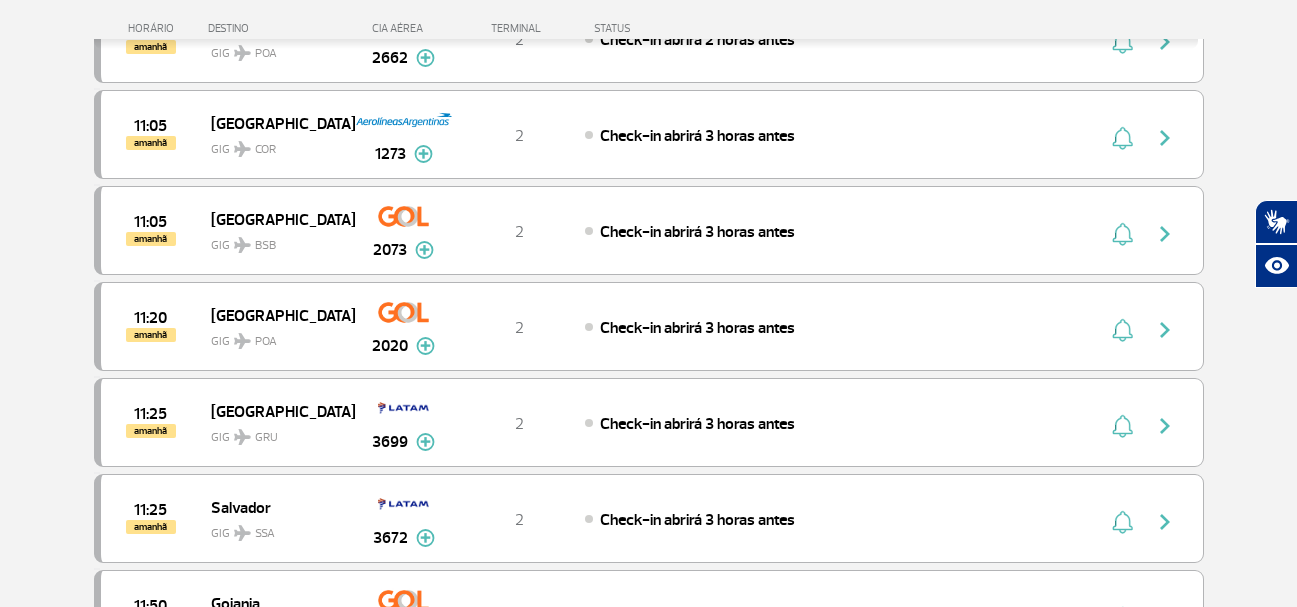 scroll, scrollTop: 6127, scrollLeft: 0, axis: vertical 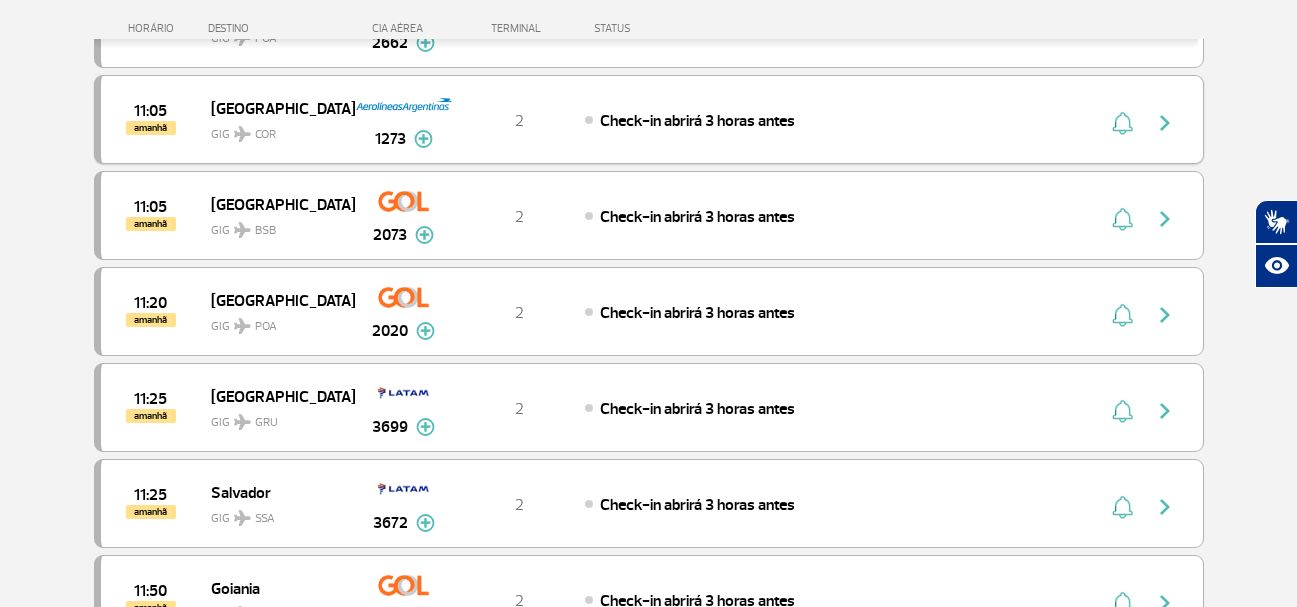 click at bounding box center [423, 139] 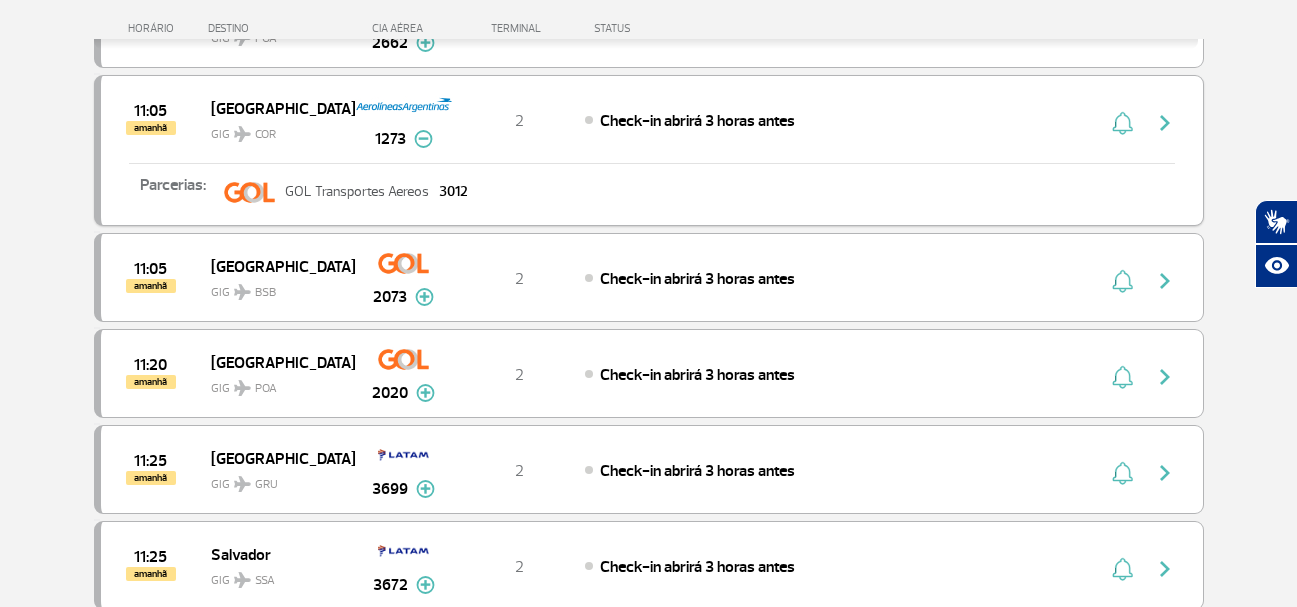 click at bounding box center [423, 139] 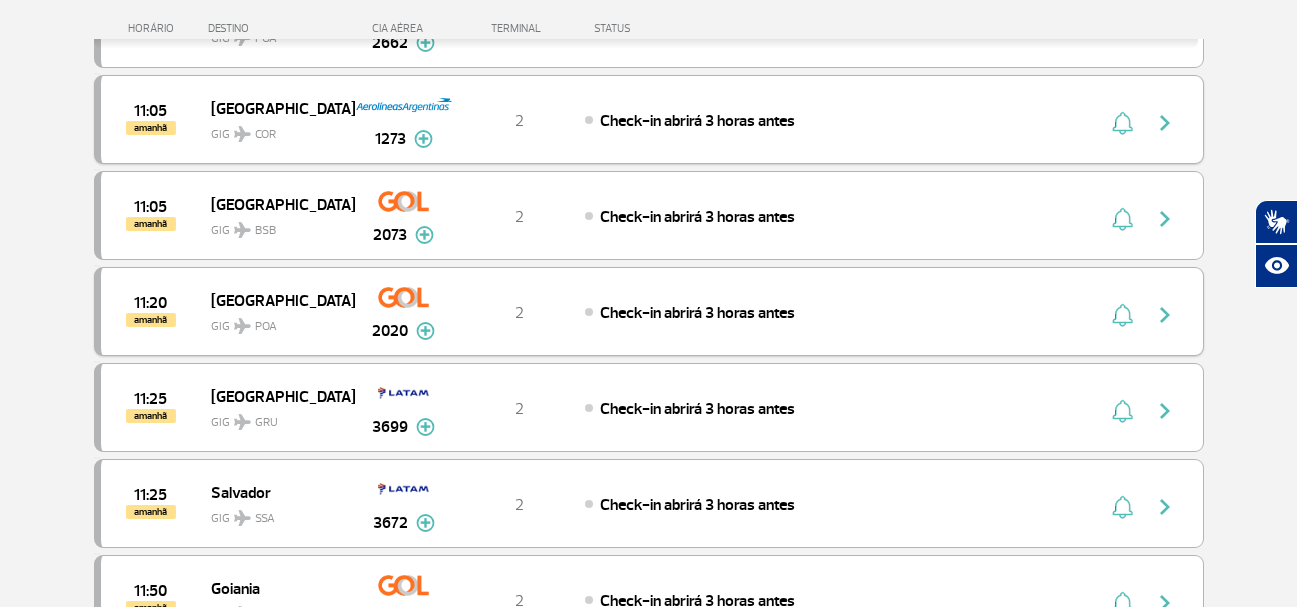 click at bounding box center [425, 331] 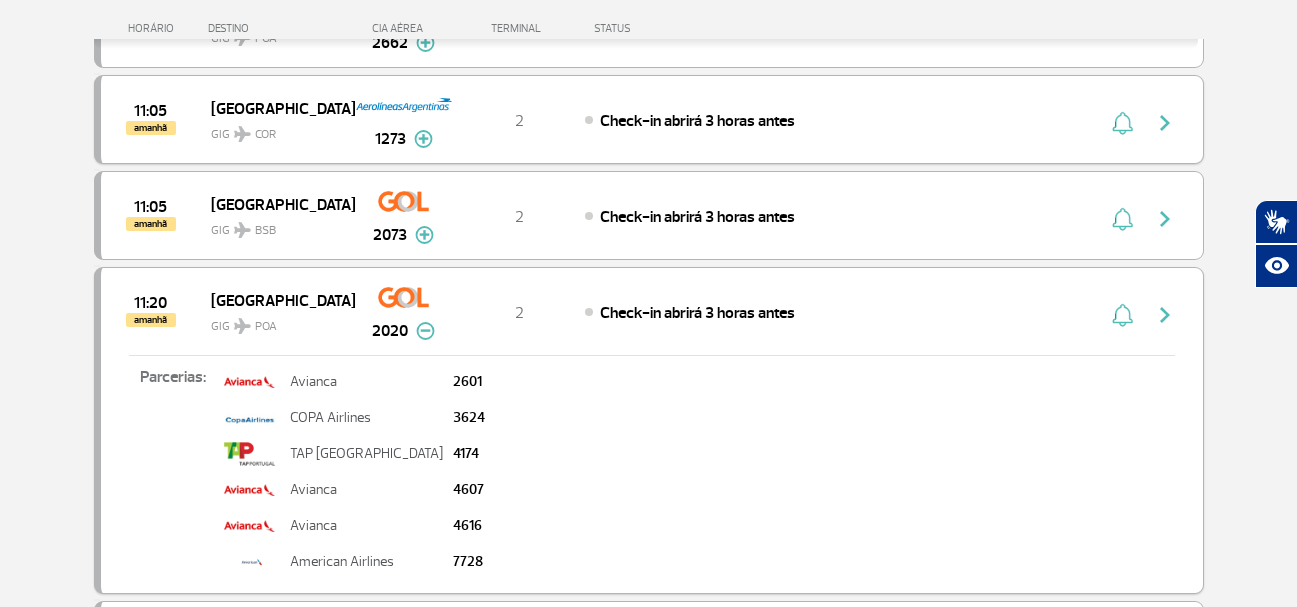 click at bounding box center [425, 331] 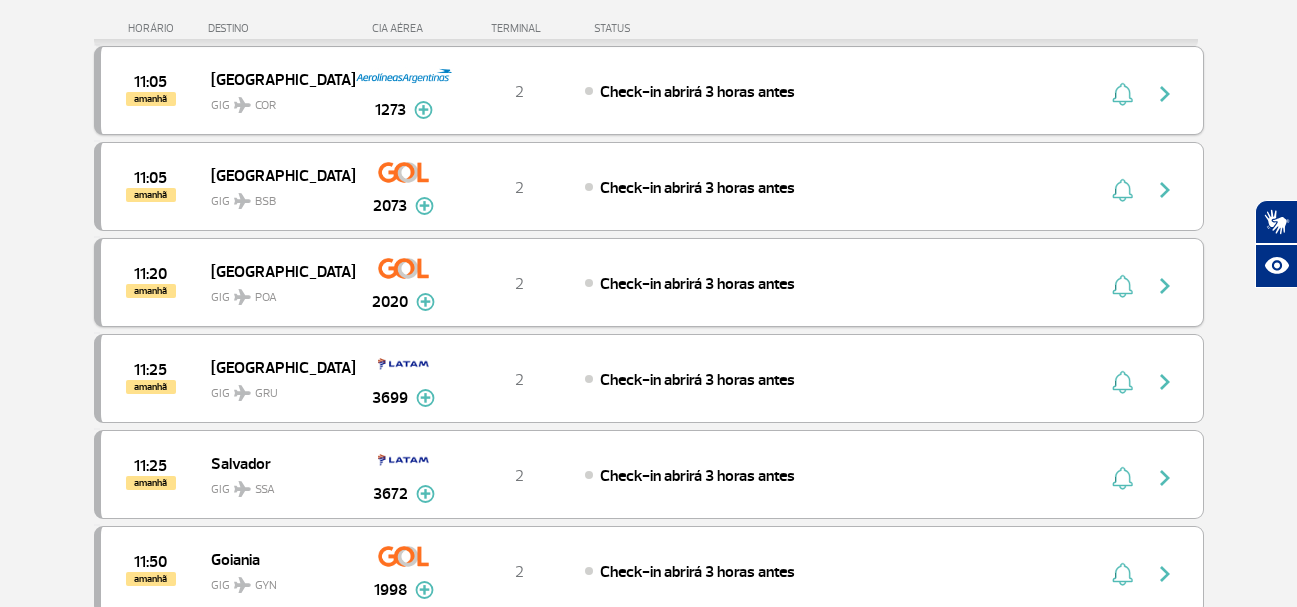scroll, scrollTop: 6332, scrollLeft: 0, axis: vertical 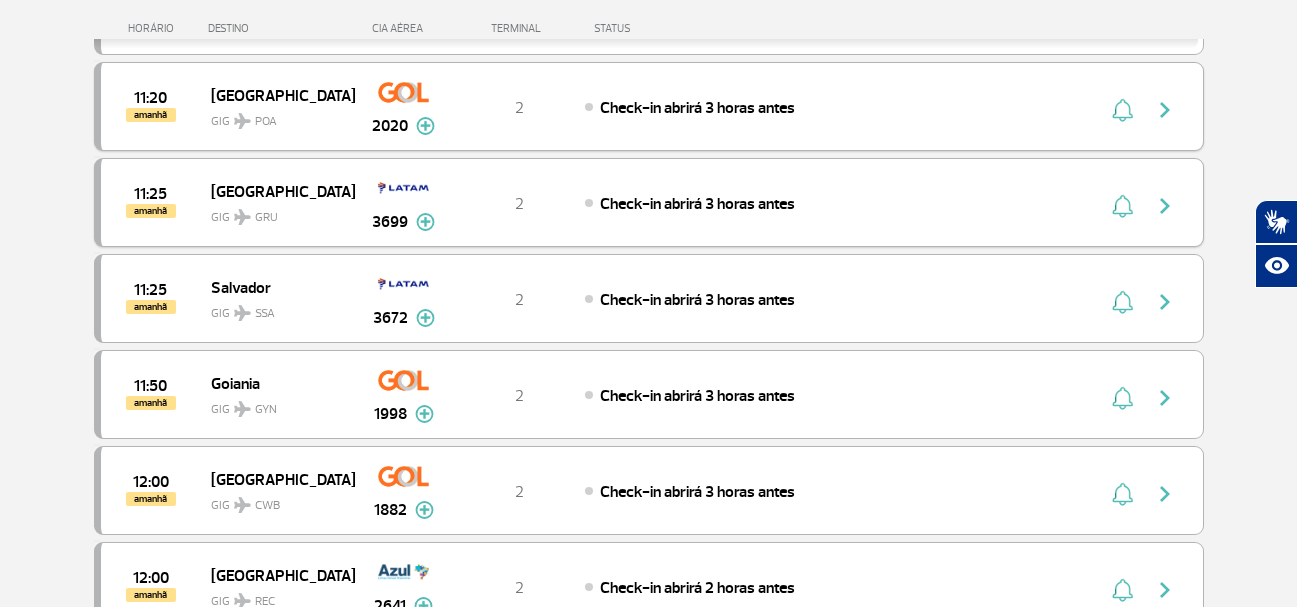 click on "11:25 amanhã São Paulo GIG  GRU 3699 2  Check-in abrirá 3 horas antes  Parcerias:  British Airways   4306   Qatar Airways   5161   Qatar Airways   7295" at bounding box center (649, 202) 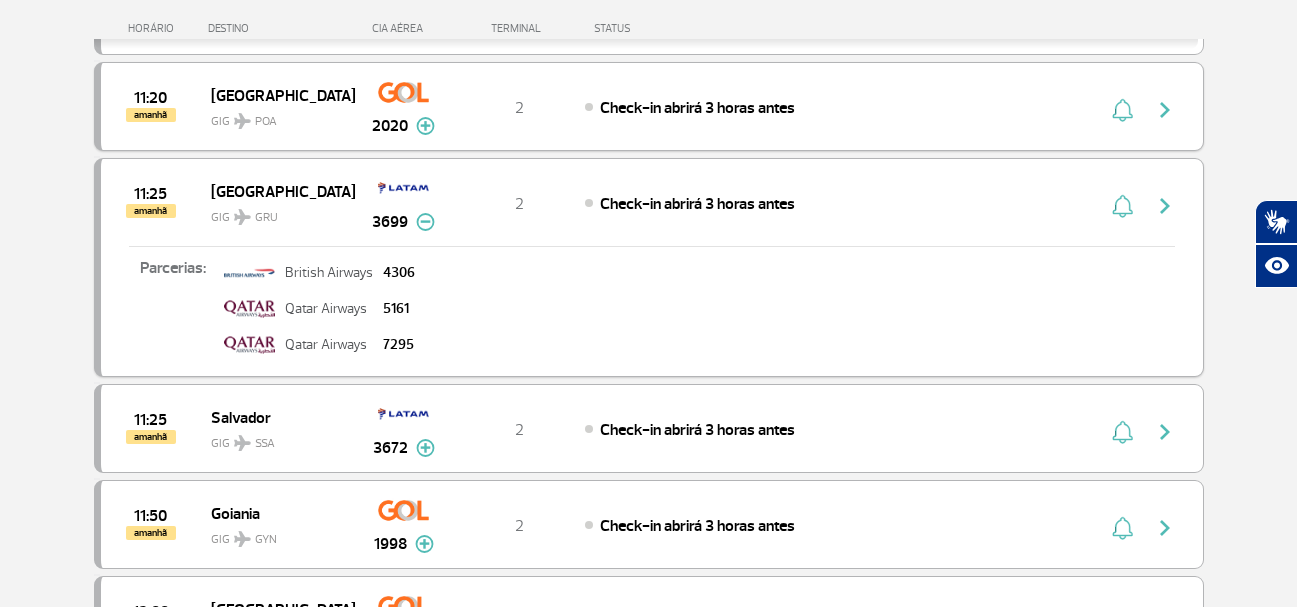 click at bounding box center (425, 222) 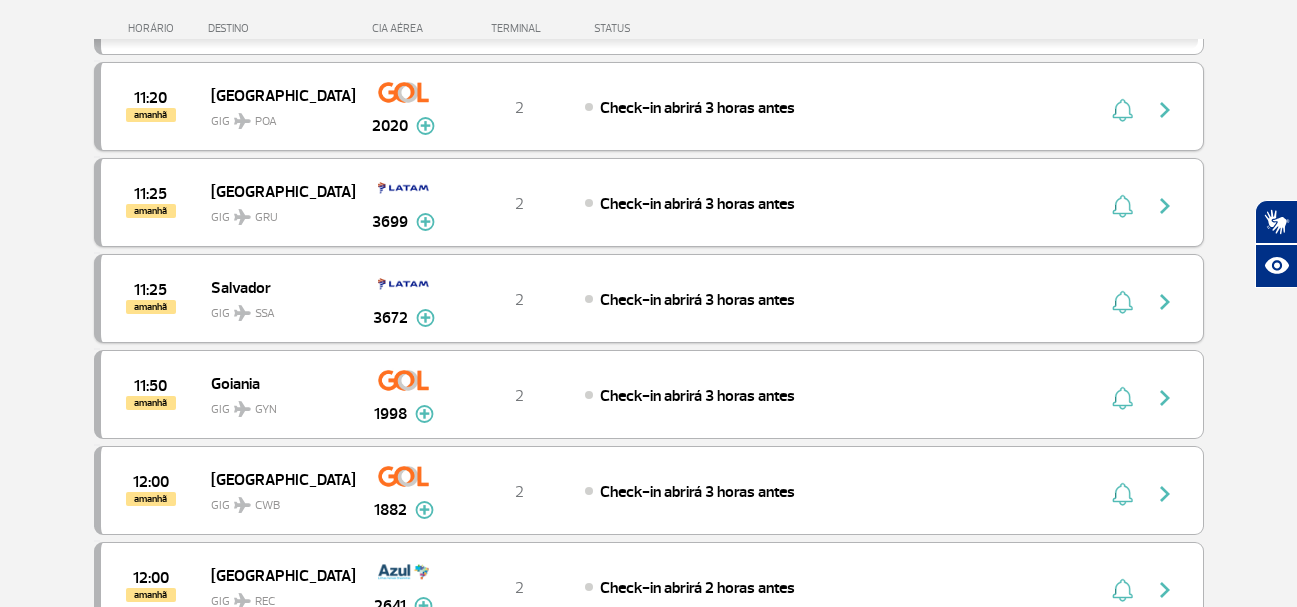 click at bounding box center [425, 318] 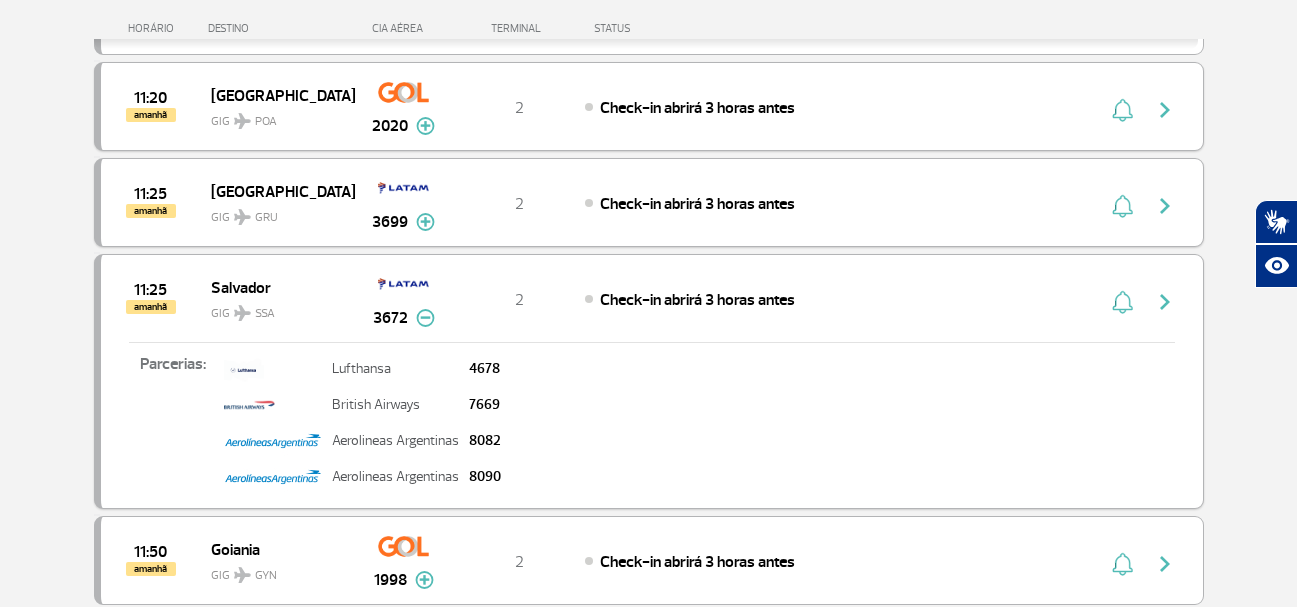 click at bounding box center (425, 318) 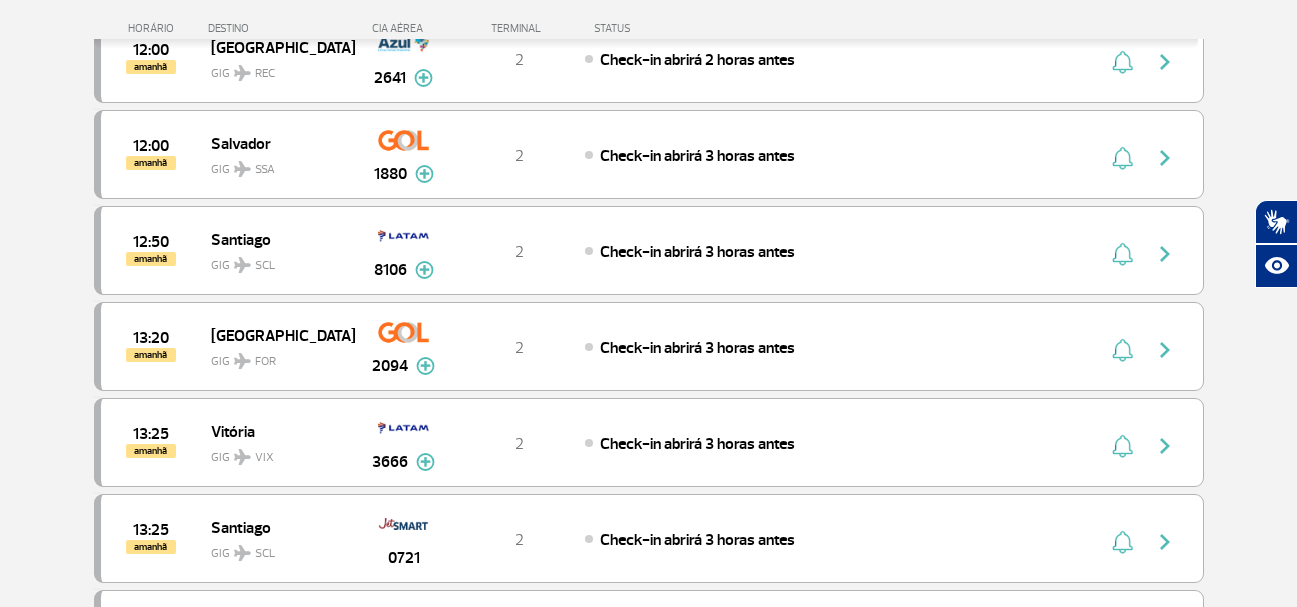 scroll, scrollTop: 6890, scrollLeft: 0, axis: vertical 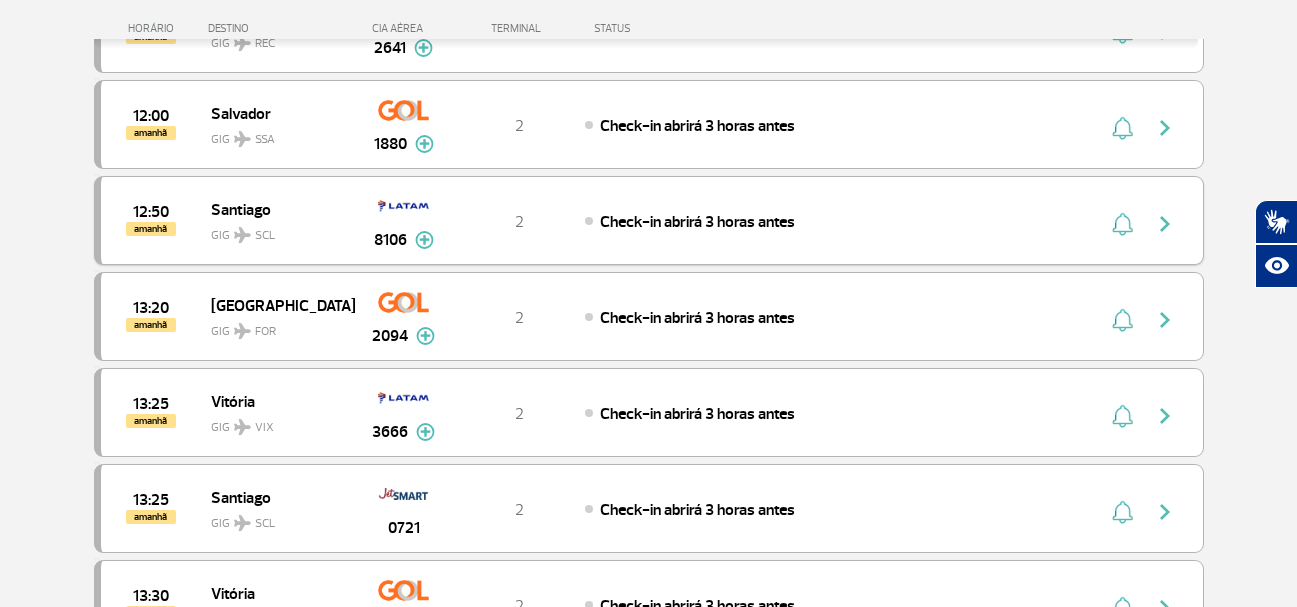 click at bounding box center [424, 240] 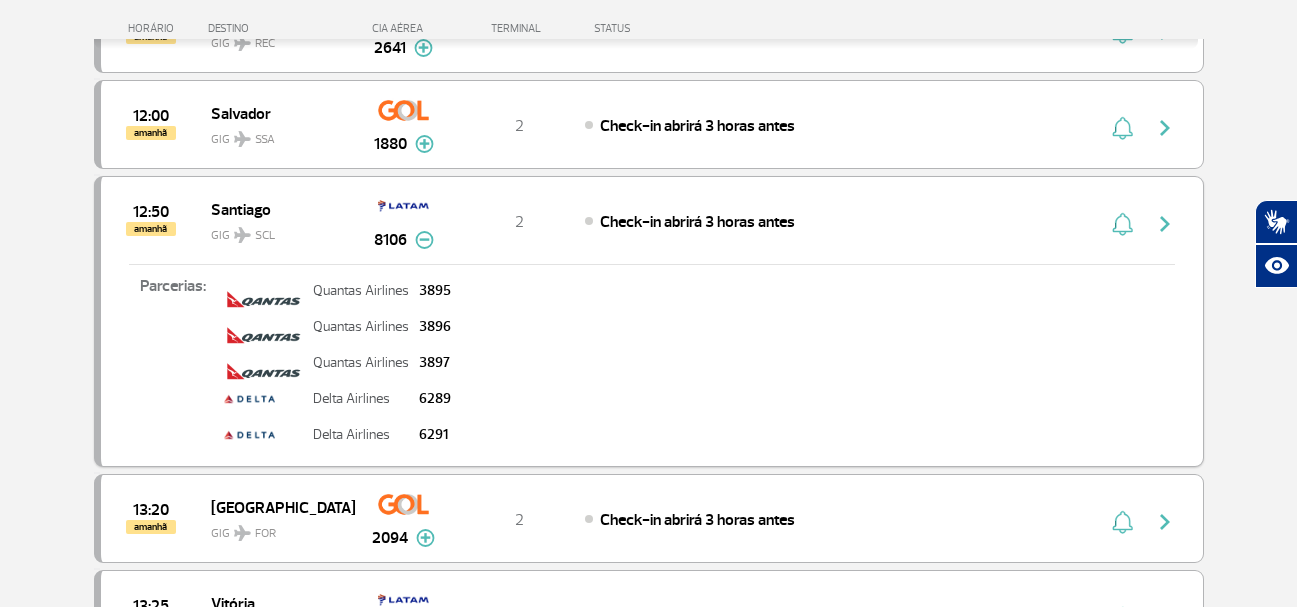 click at bounding box center [424, 240] 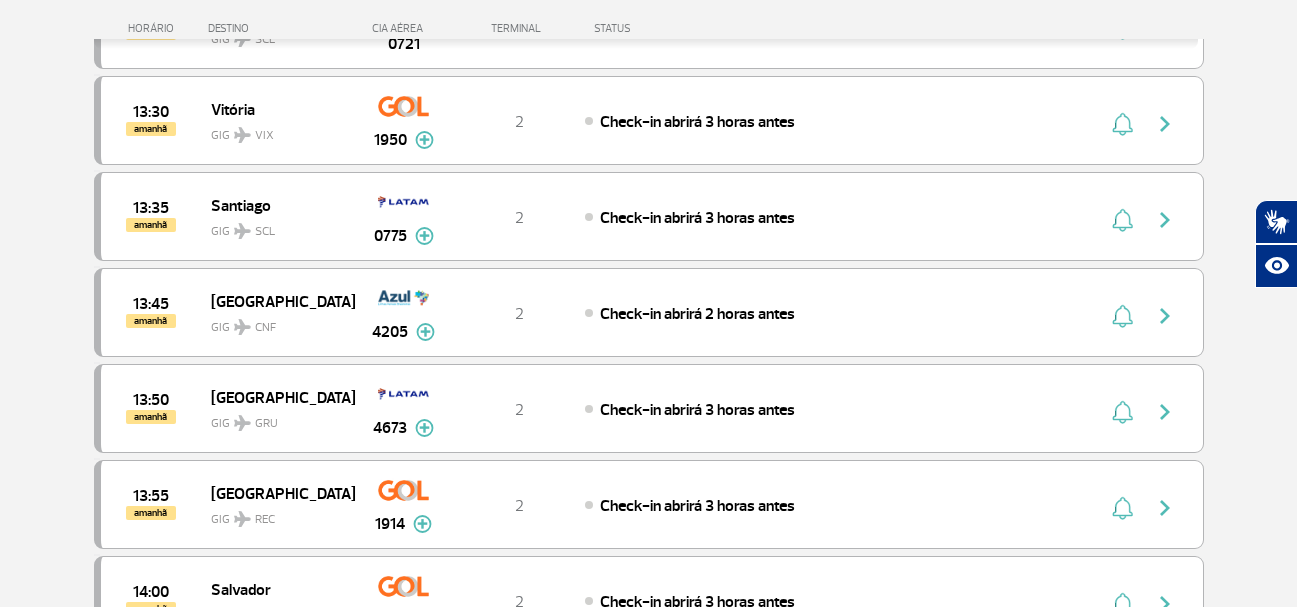 scroll, scrollTop: 7388, scrollLeft: 0, axis: vertical 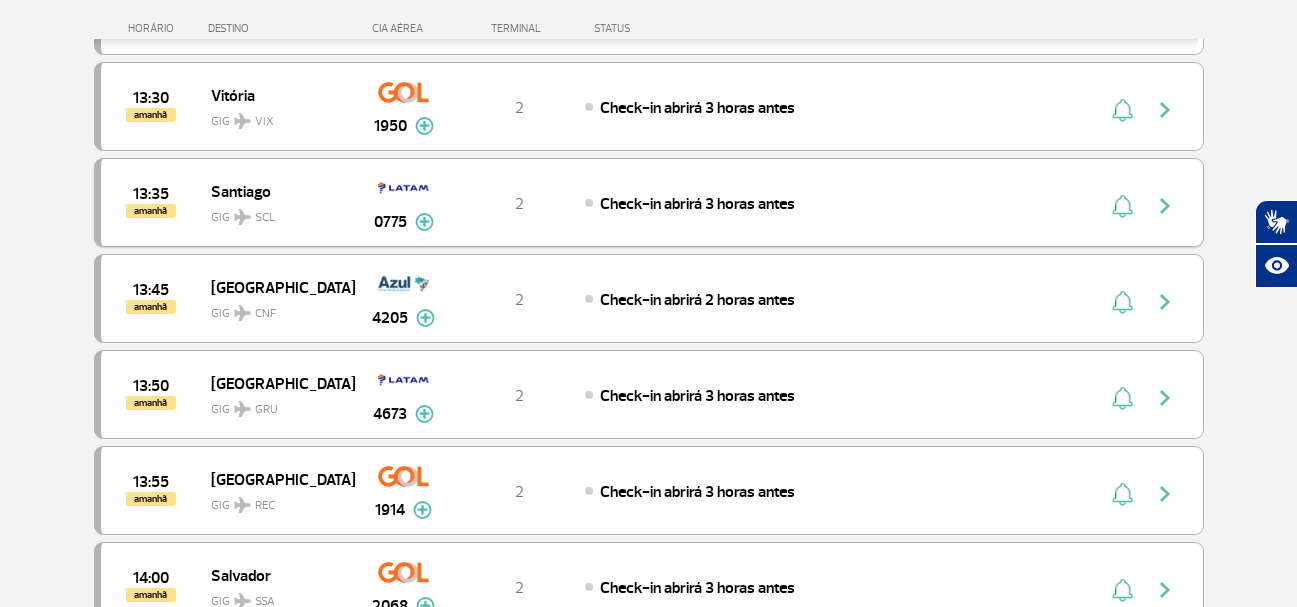 click at bounding box center (424, 222) 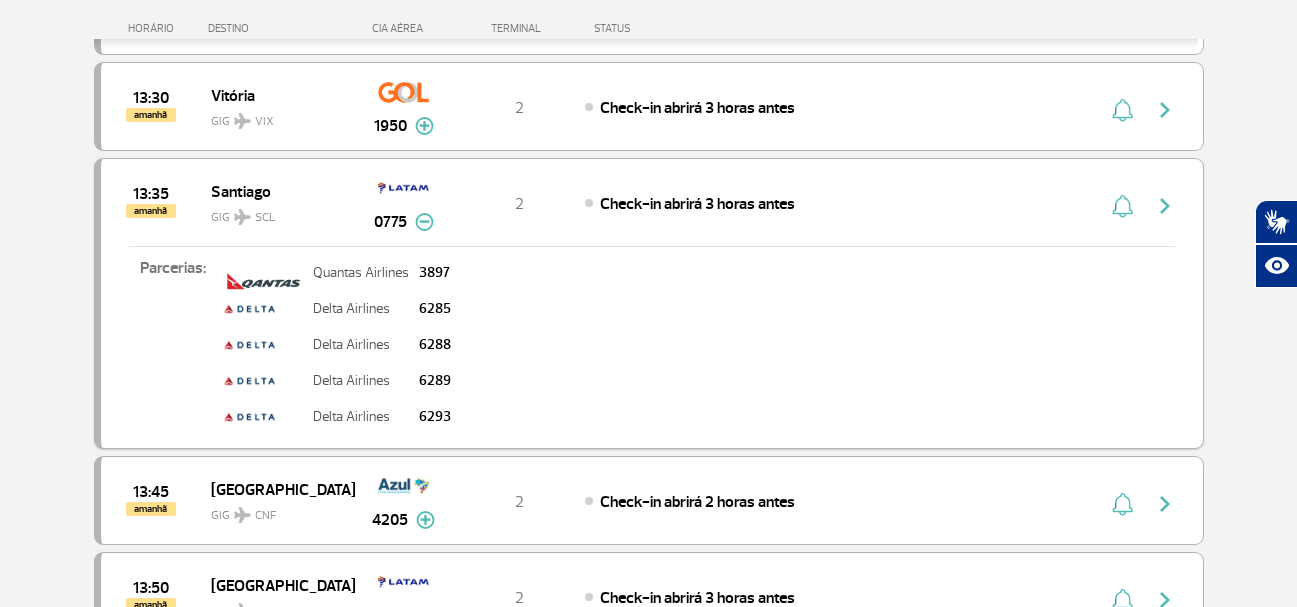 click at bounding box center (424, 222) 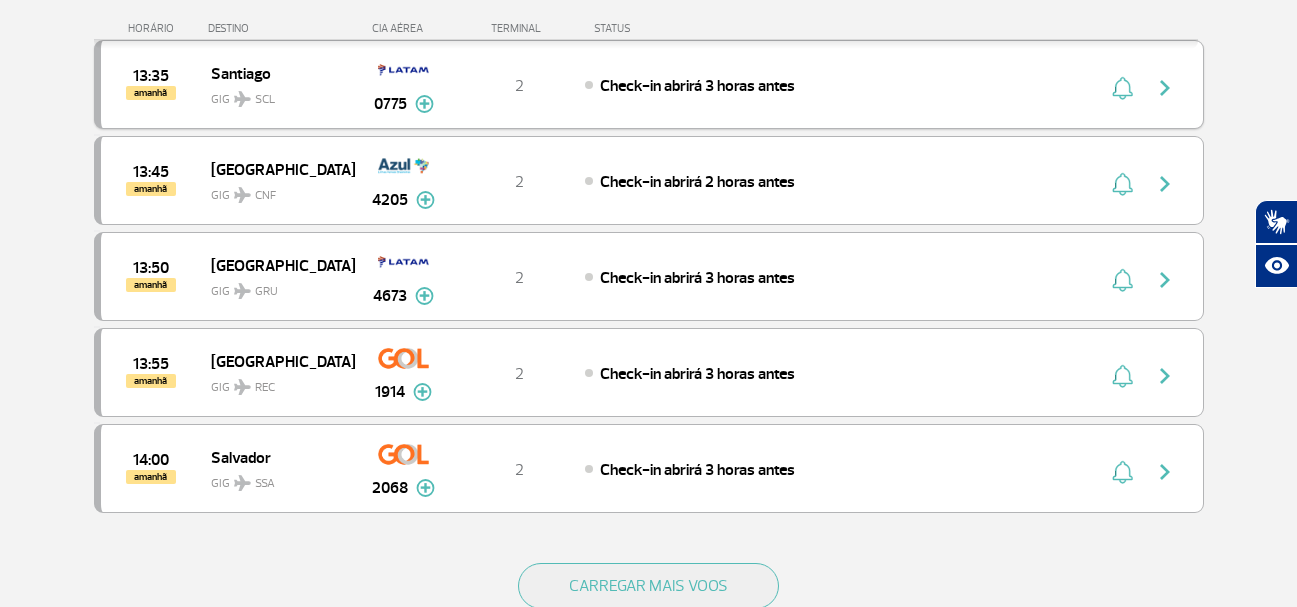 scroll, scrollTop: 7550, scrollLeft: 0, axis: vertical 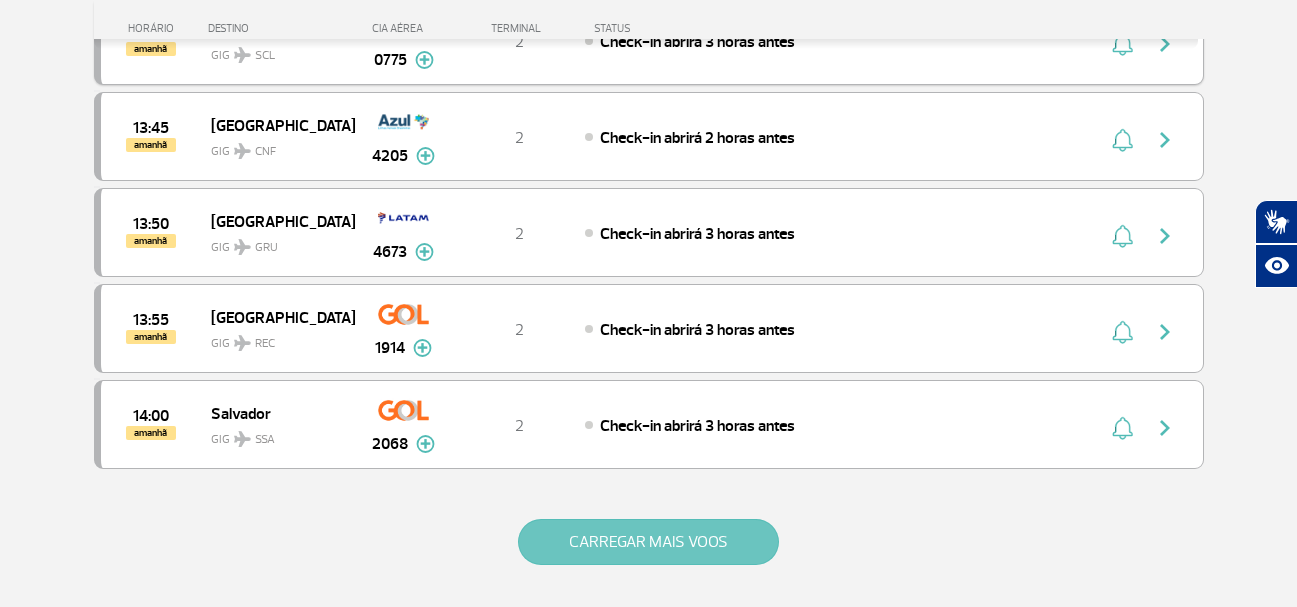 click on "CARREGAR MAIS VOOS" at bounding box center [648, 542] 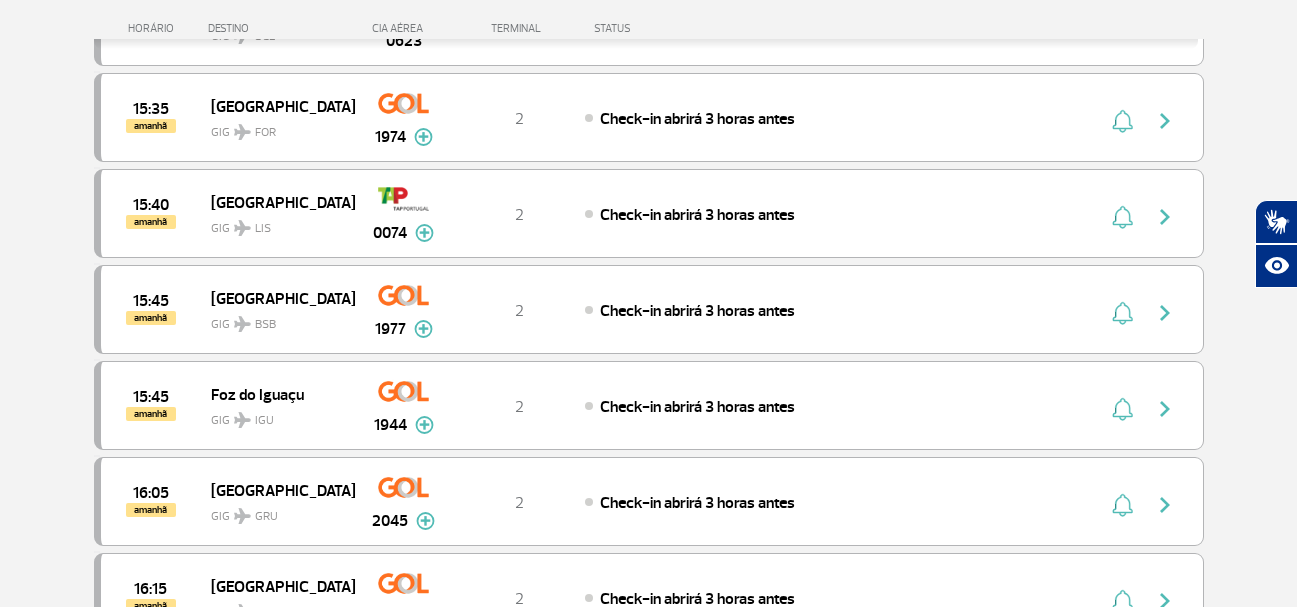 scroll, scrollTop: 9007, scrollLeft: 0, axis: vertical 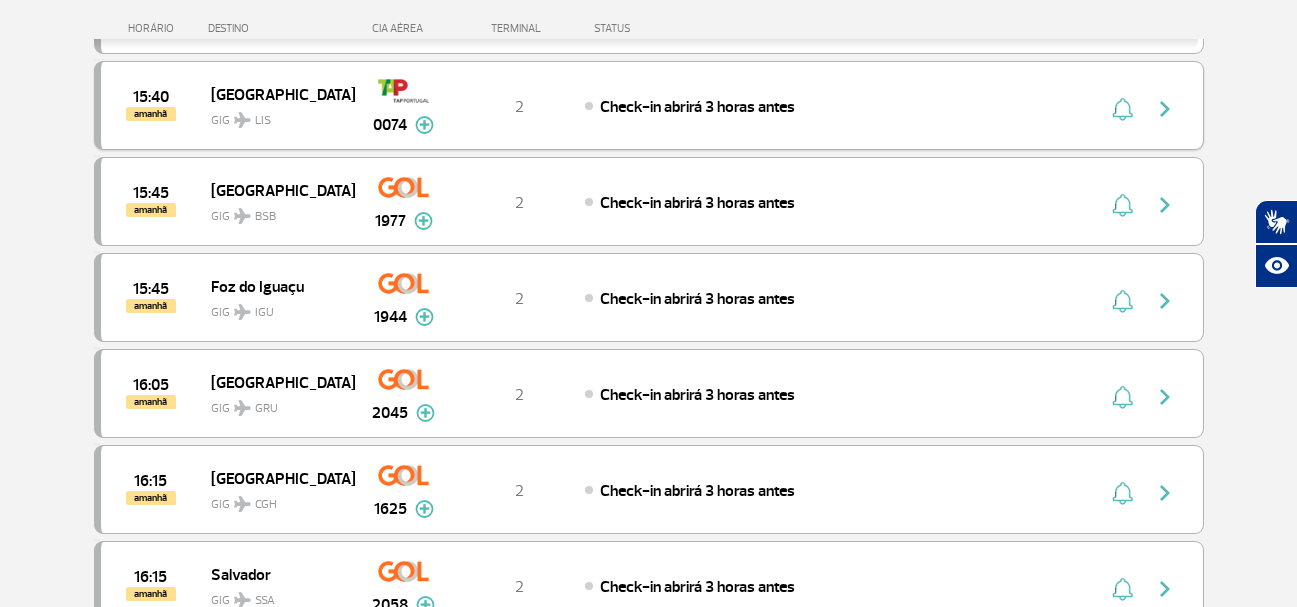 click at bounding box center (424, 125) 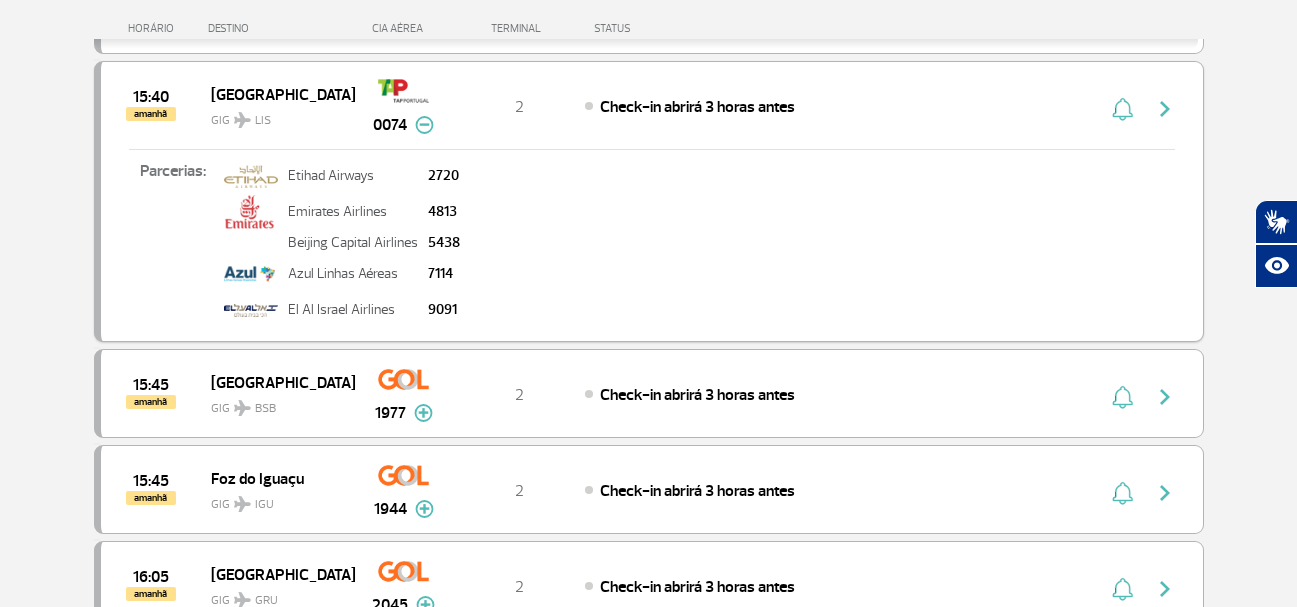 click at bounding box center [424, 125] 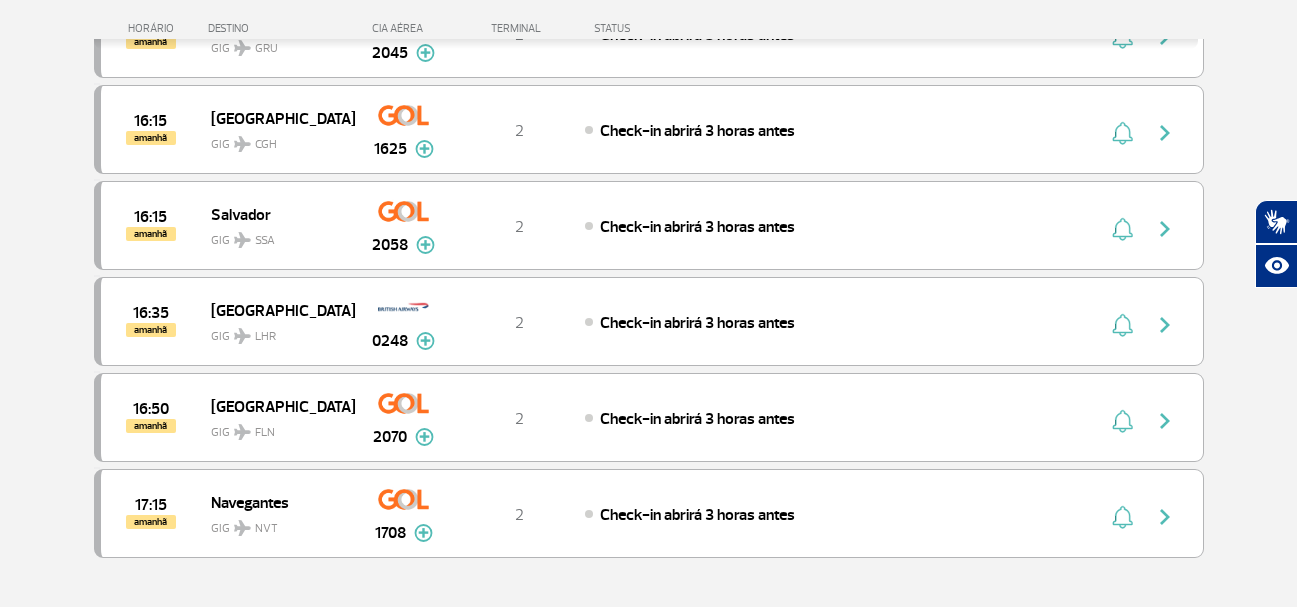 scroll, scrollTop: 9421, scrollLeft: 0, axis: vertical 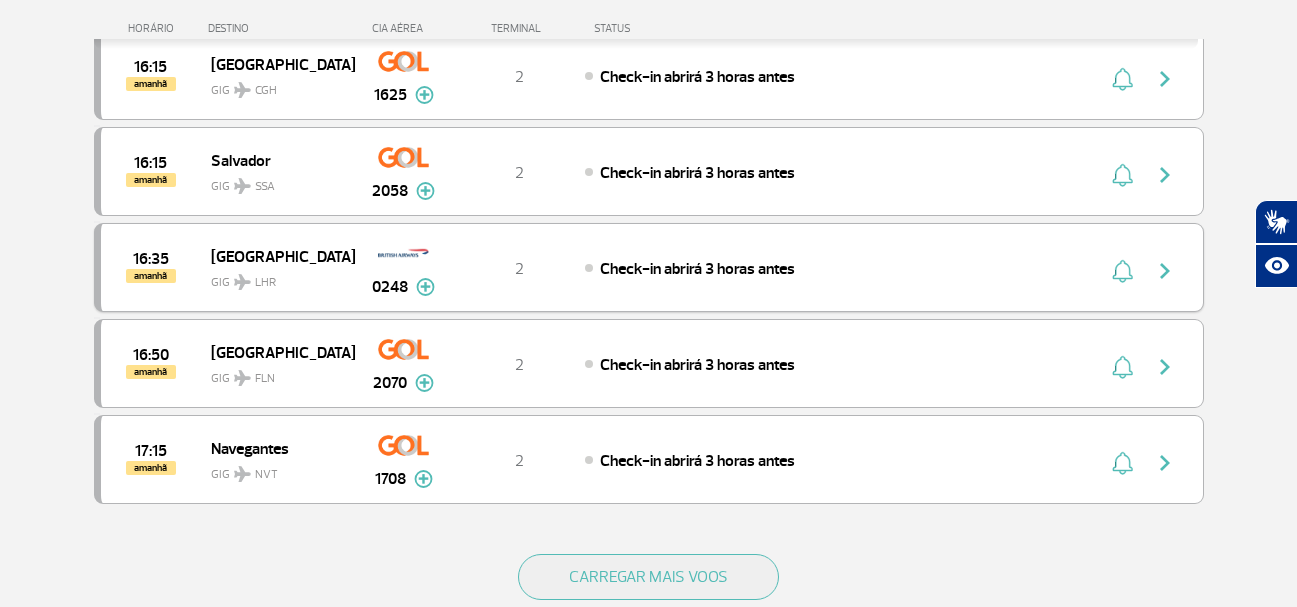 click at bounding box center (425, 287) 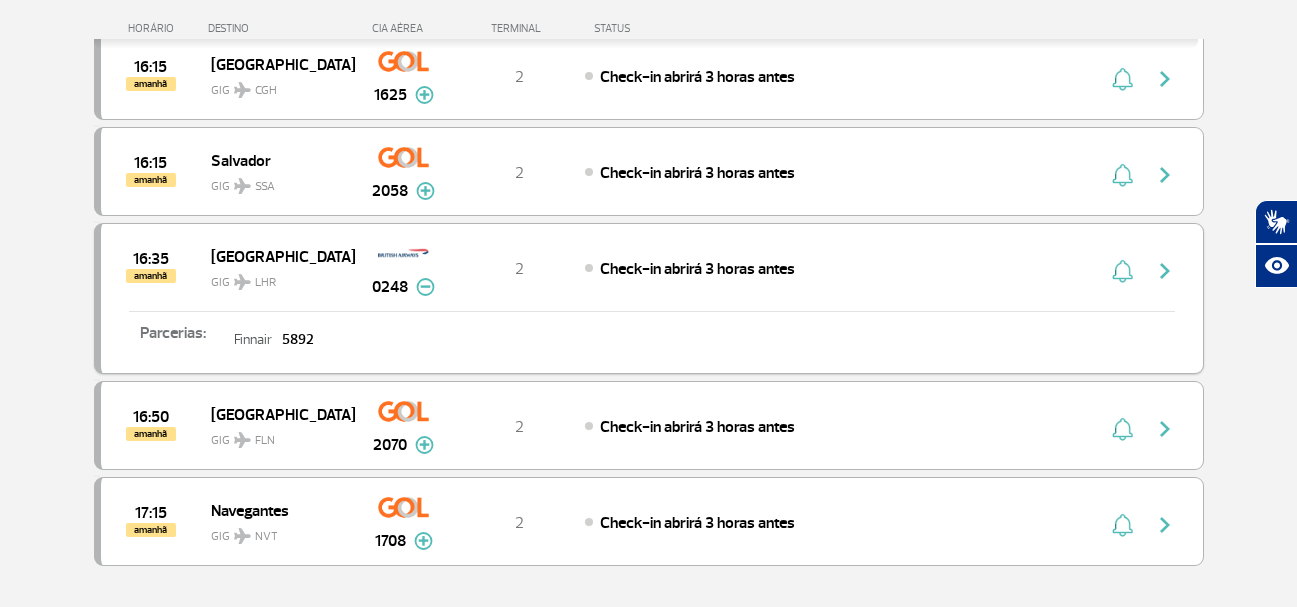 click at bounding box center (425, 287) 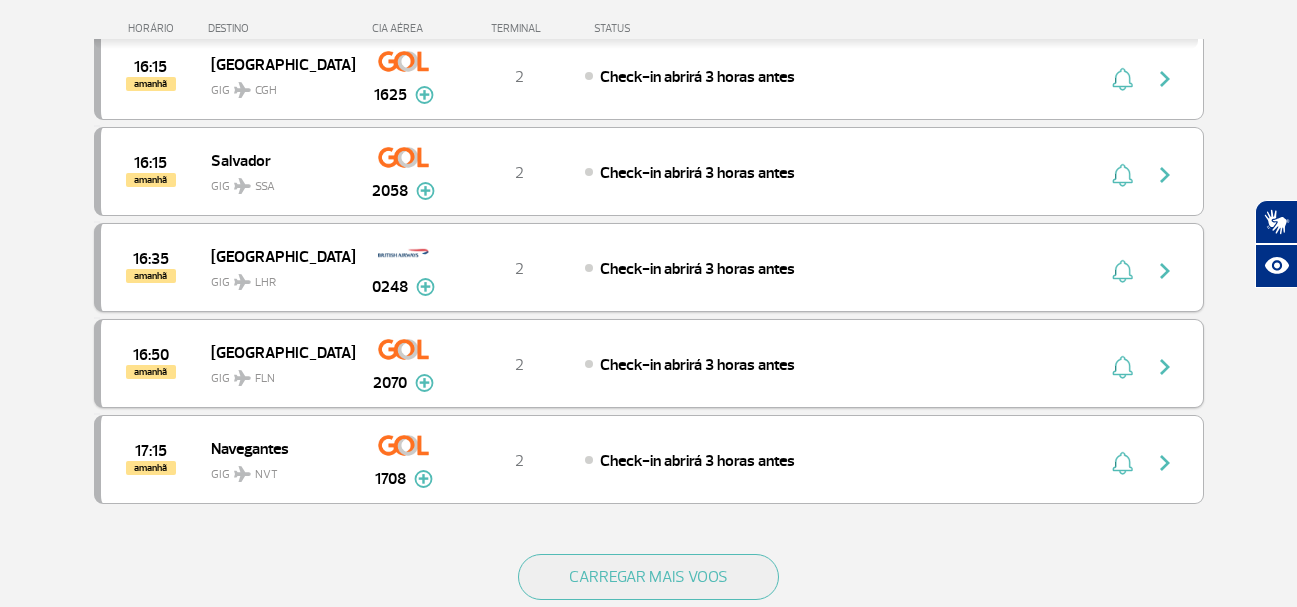 click at bounding box center [424, 383] 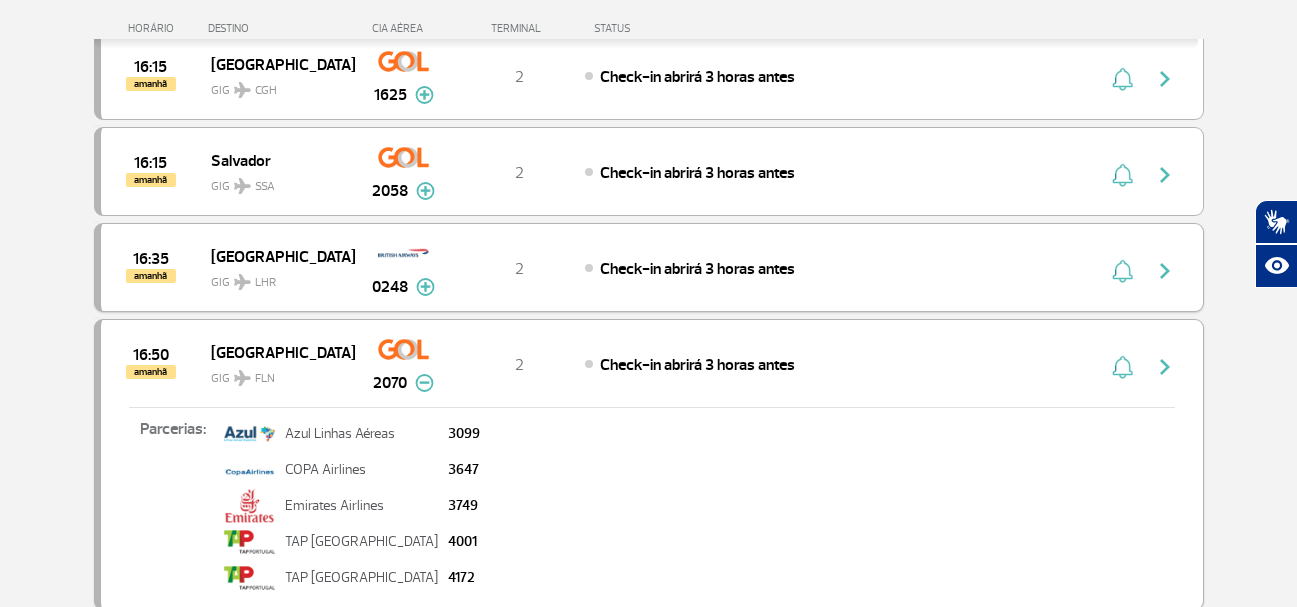 scroll, scrollTop: 9622, scrollLeft: 0, axis: vertical 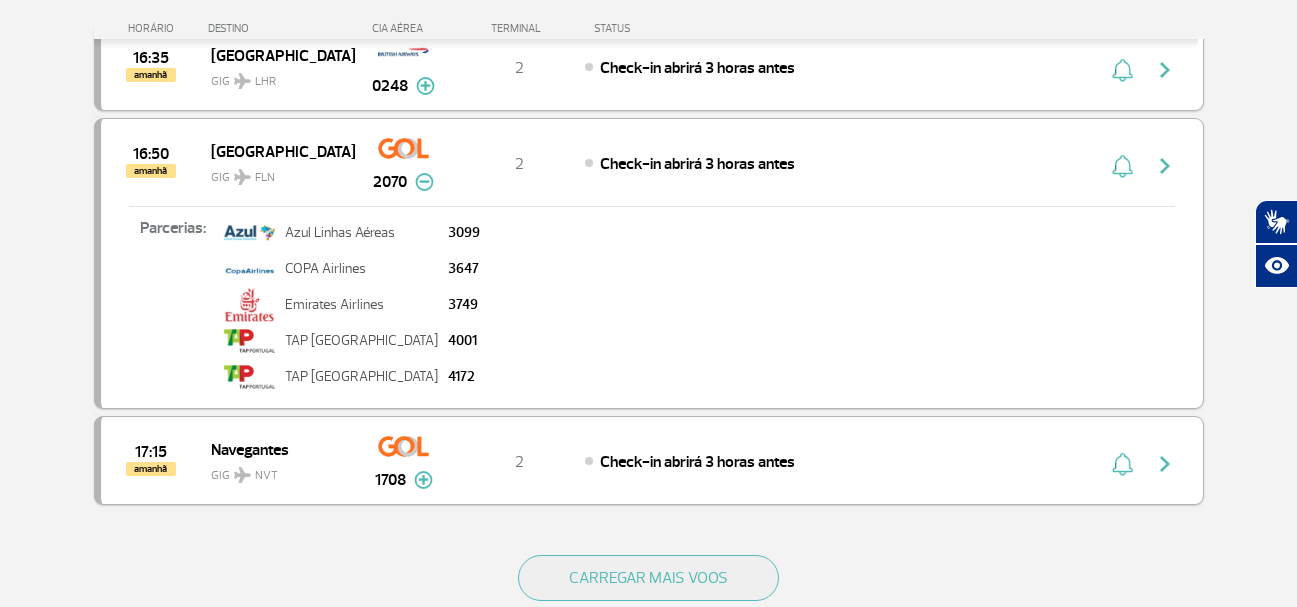 click at bounding box center (423, 480) 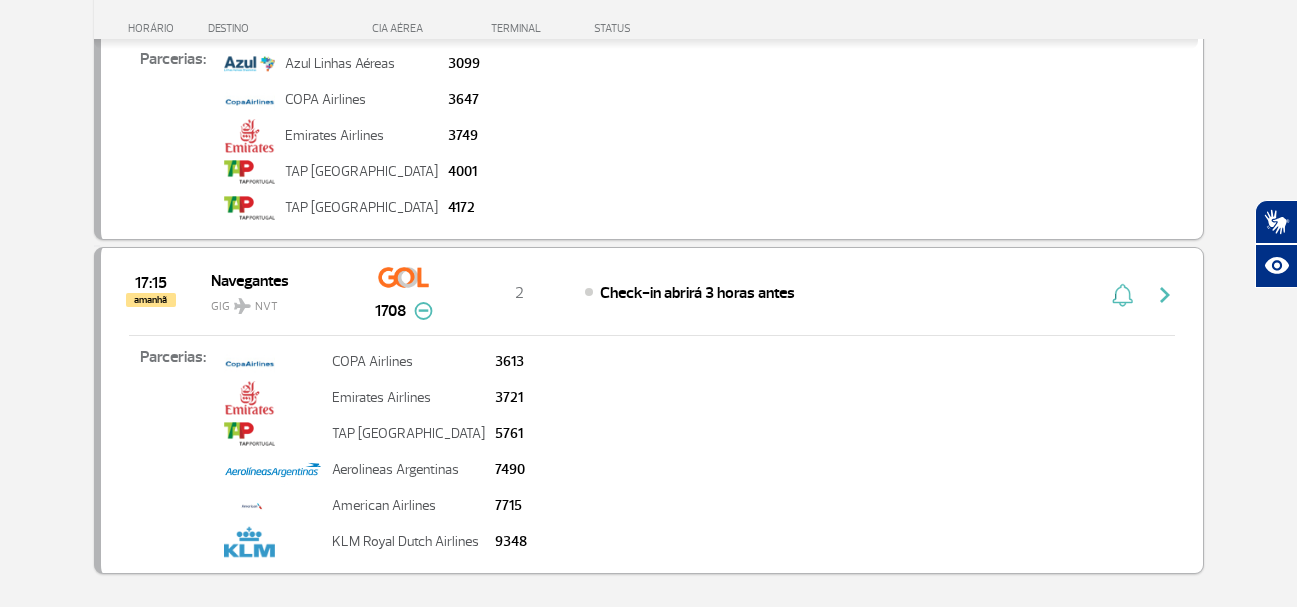 scroll, scrollTop: 9903, scrollLeft: 0, axis: vertical 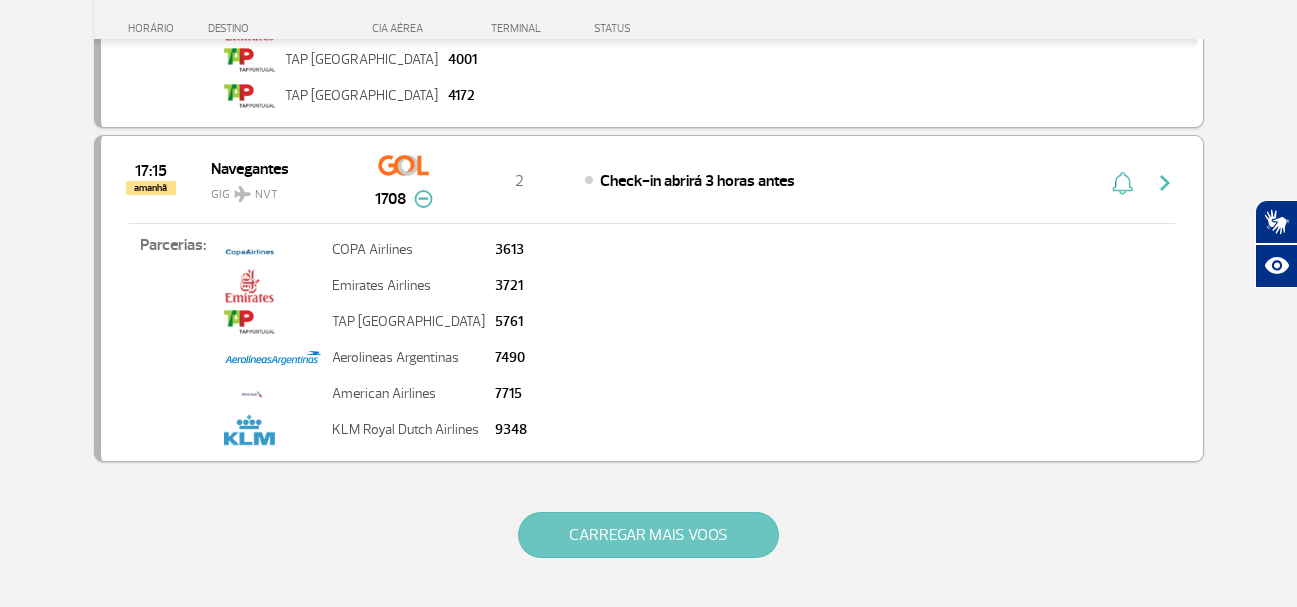 click on "CARREGAR MAIS VOOS" at bounding box center [648, 535] 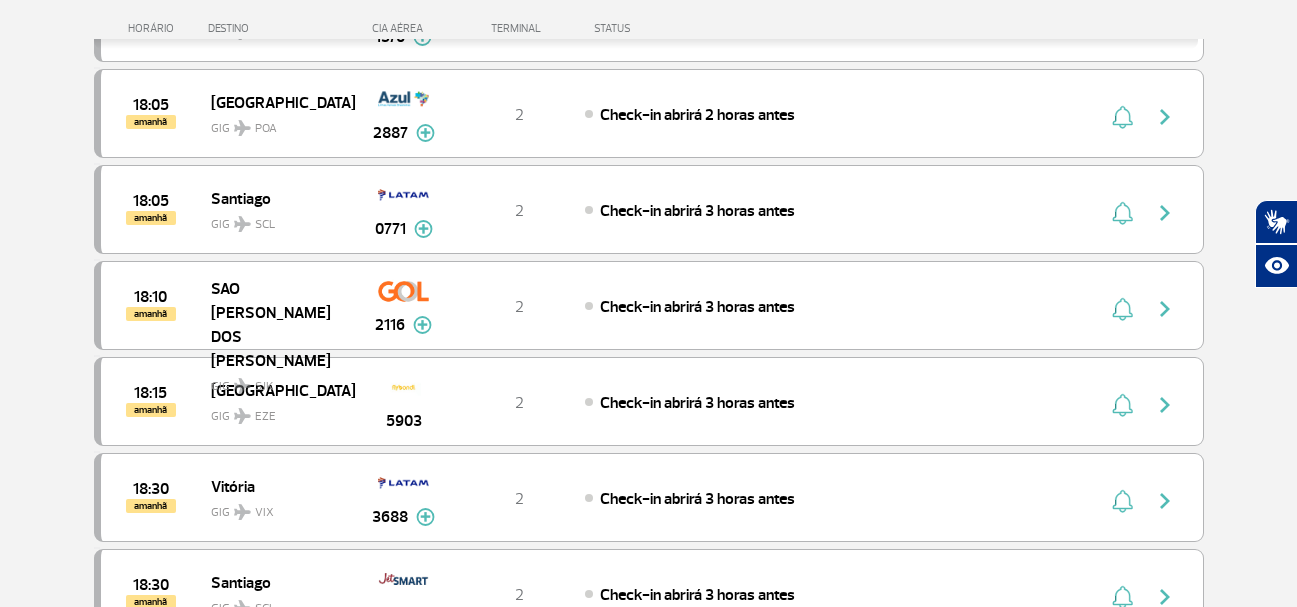 scroll, scrollTop: 10923, scrollLeft: 0, axis: vertical 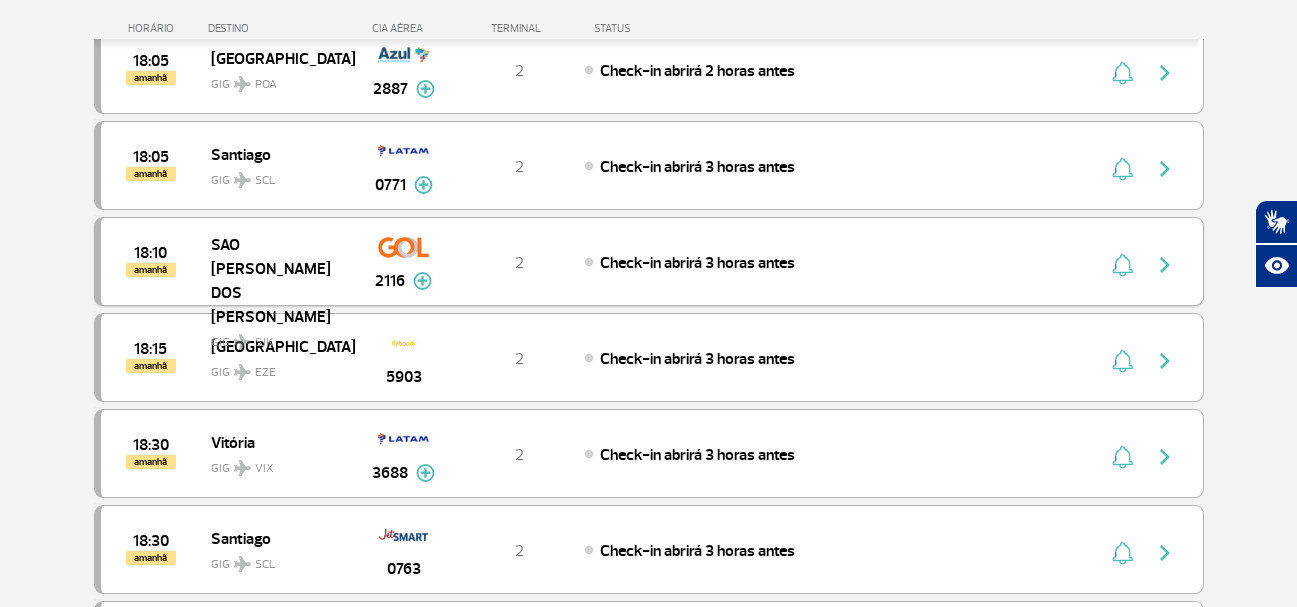click at bounding box center (422, 281) 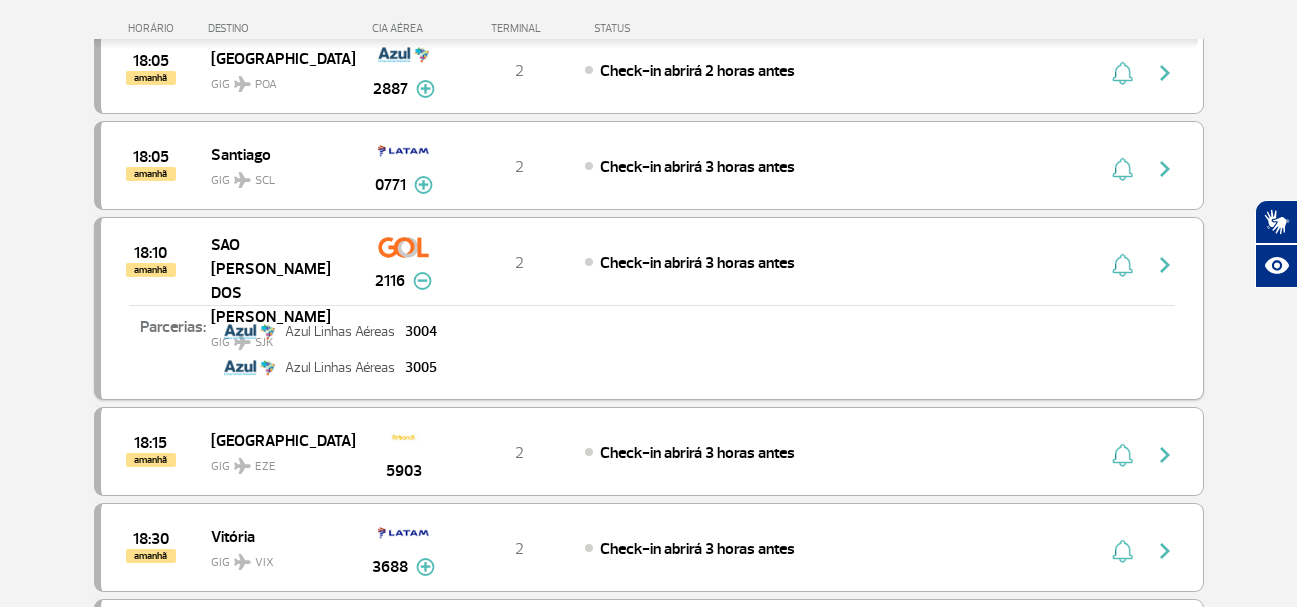 click at bounding box center [422, 281] 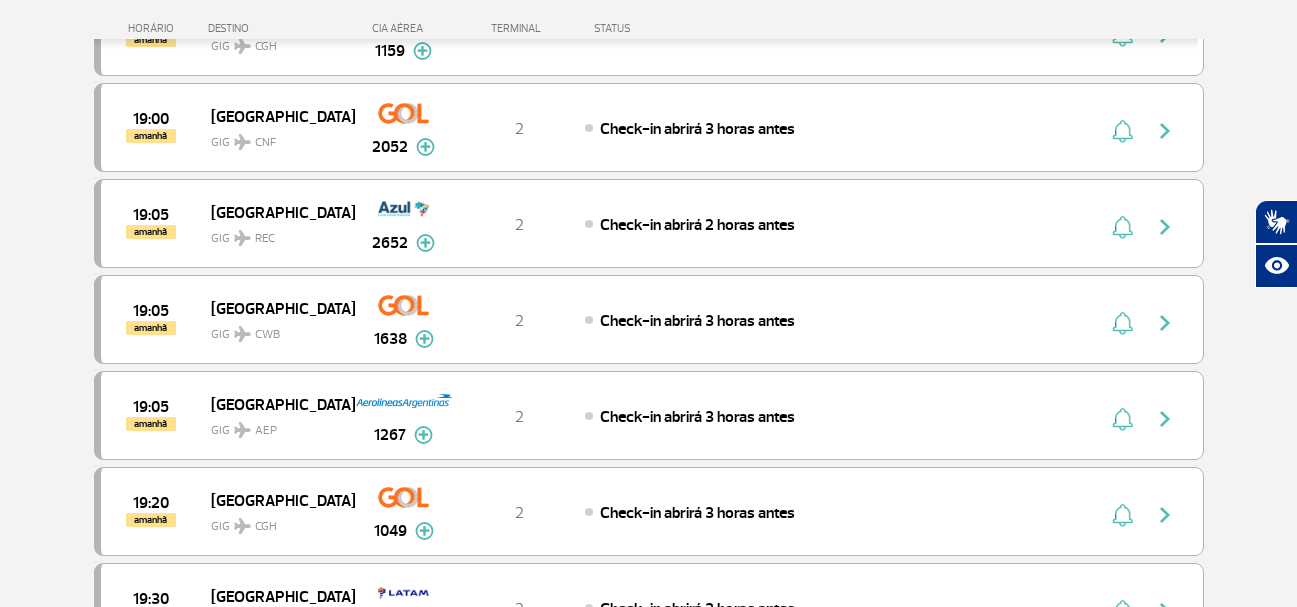 scroll, scrollTop: 11788, scrollLeft: 0, axis: vertical 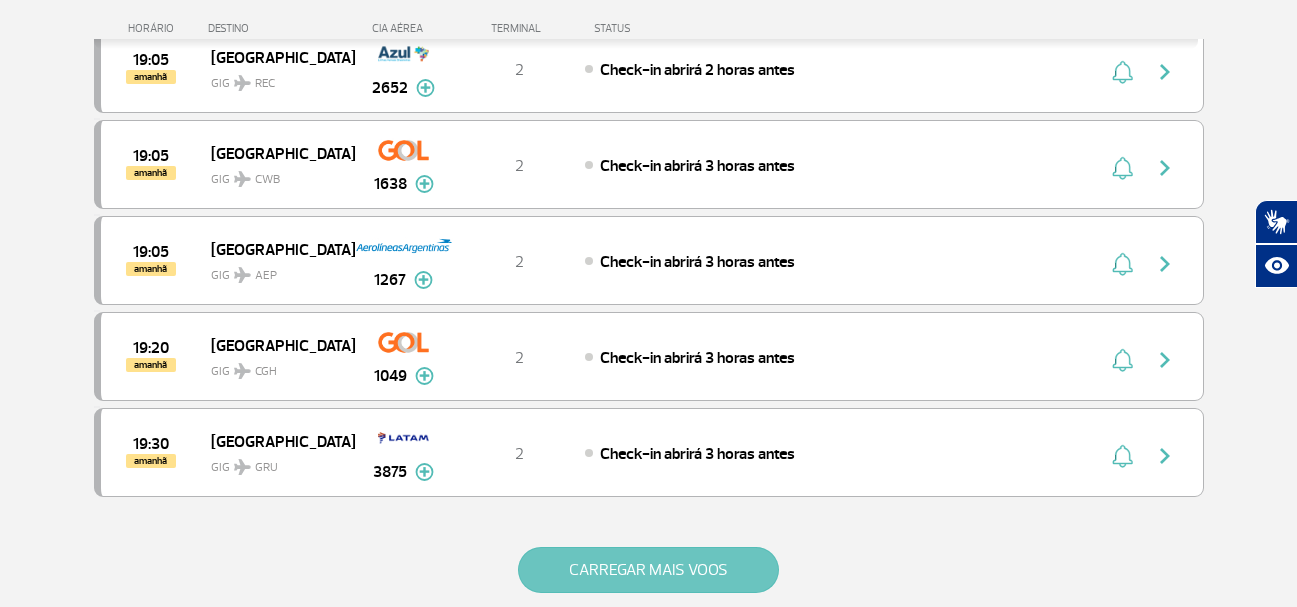 click on "CARREGAR MAIS VOOS" at bounding box center [648, 570] 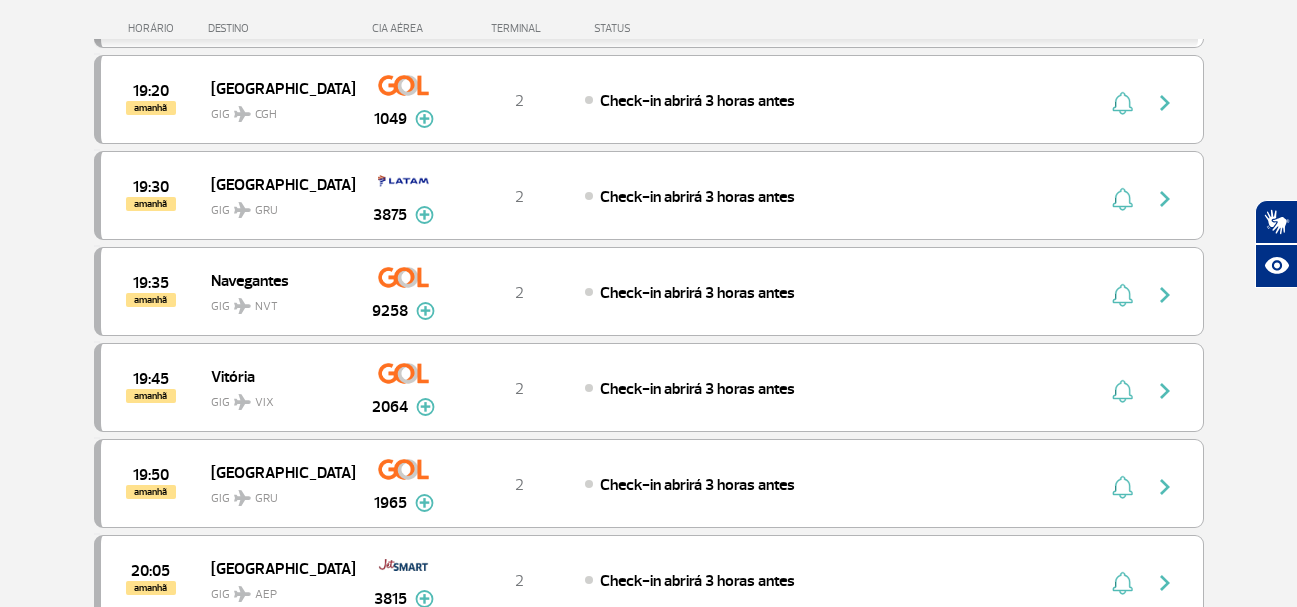 scroll, scrollTop: 12173, scrollLeft: 0, axis: vertical 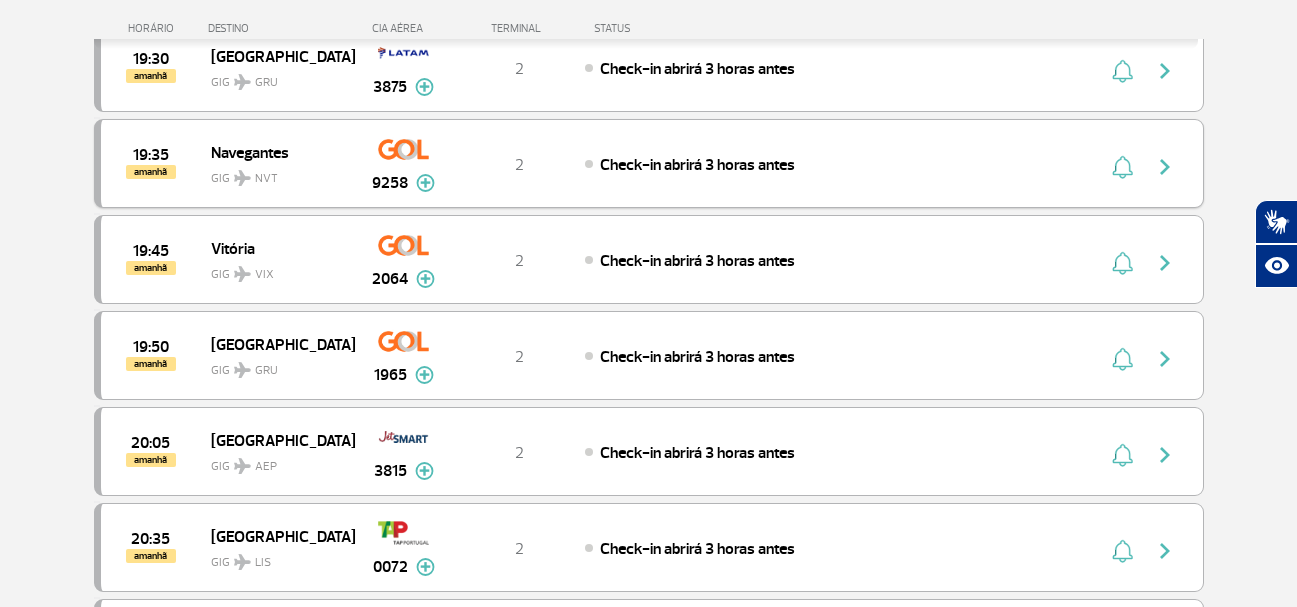 click at bounding box center [425, 183] 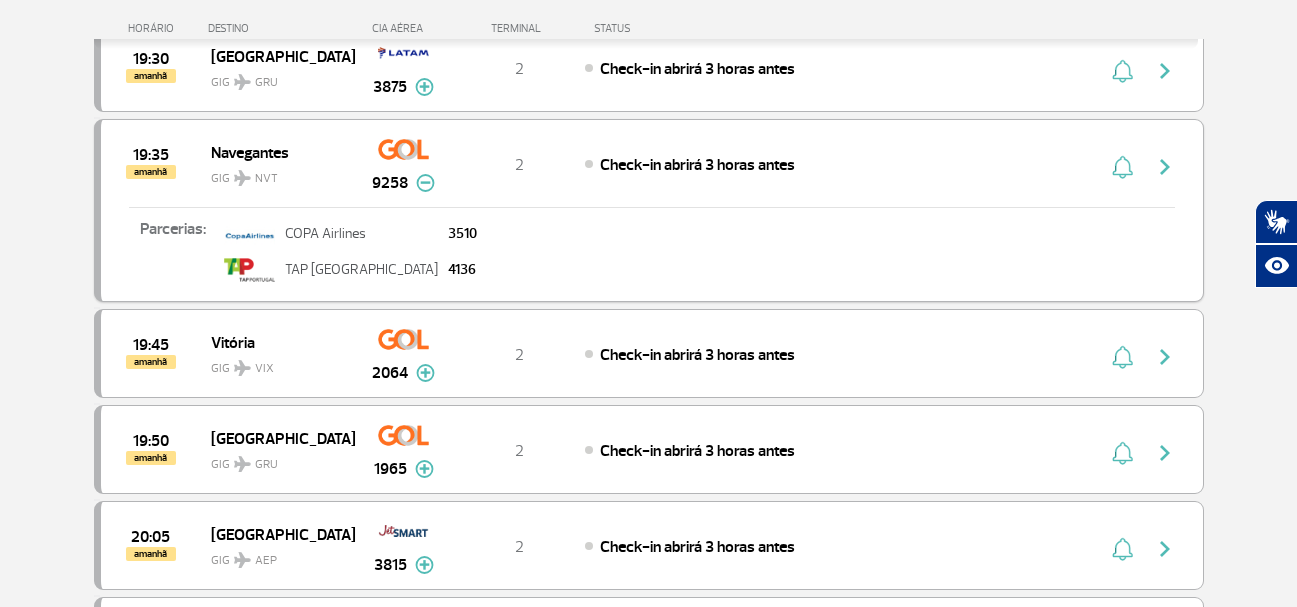 click at bounding box center [425, 183] 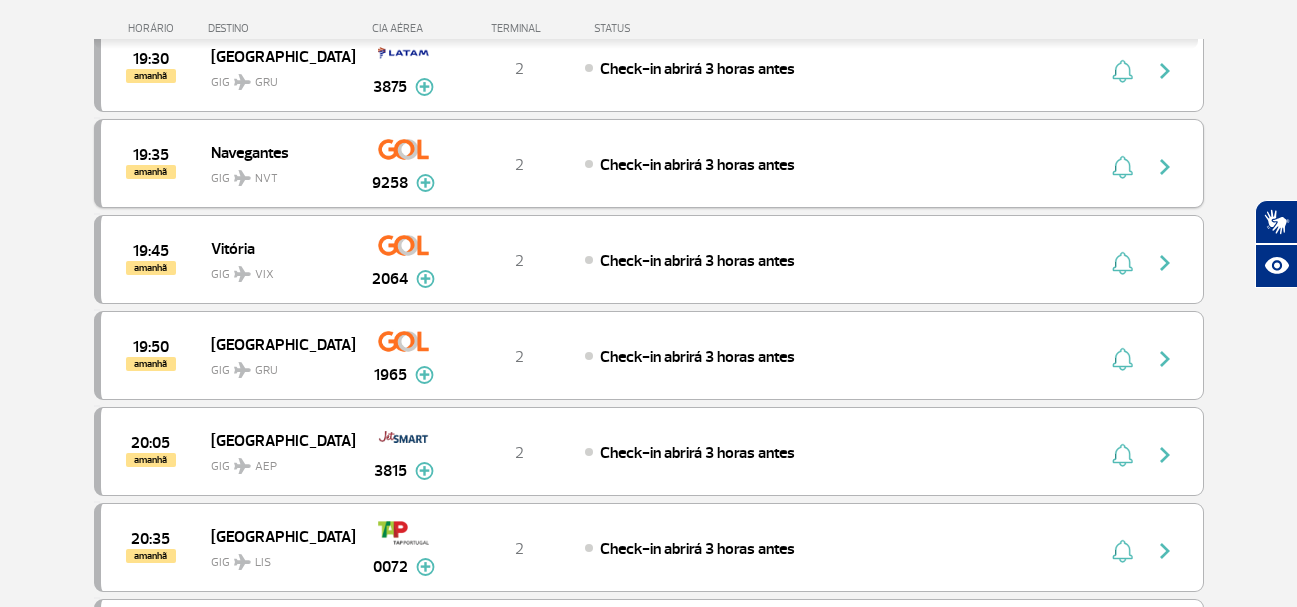 scroll, scrollTop: 12455, scrollLeft: 0, axis: vertical 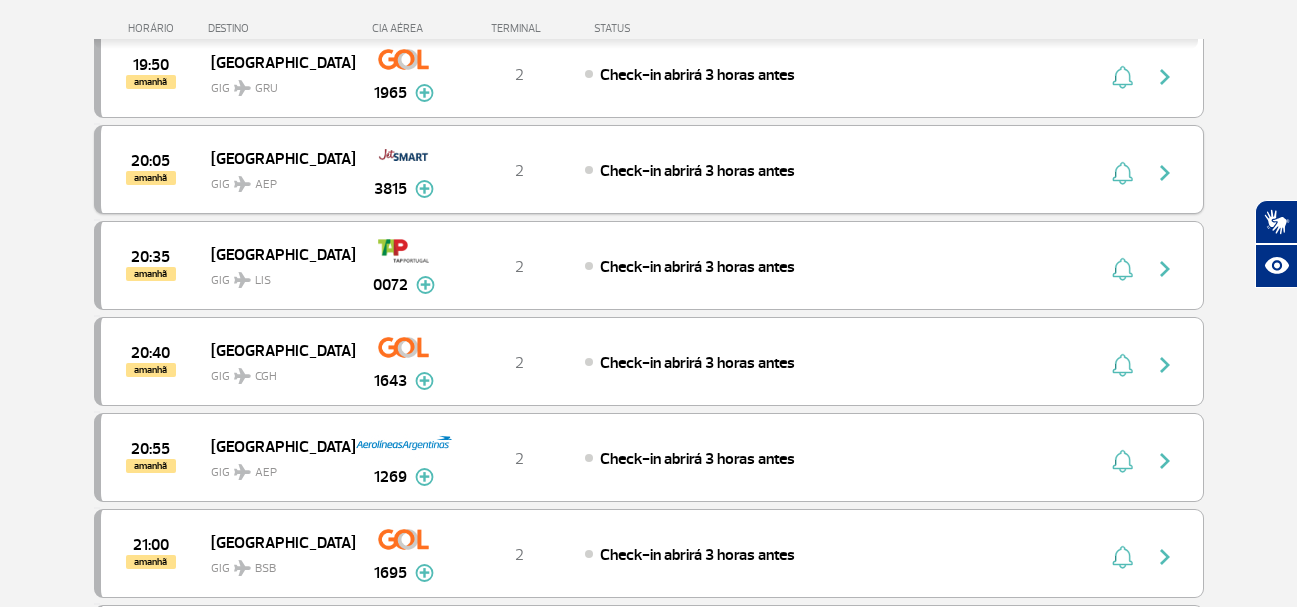 click at bounding box center [424, 189] 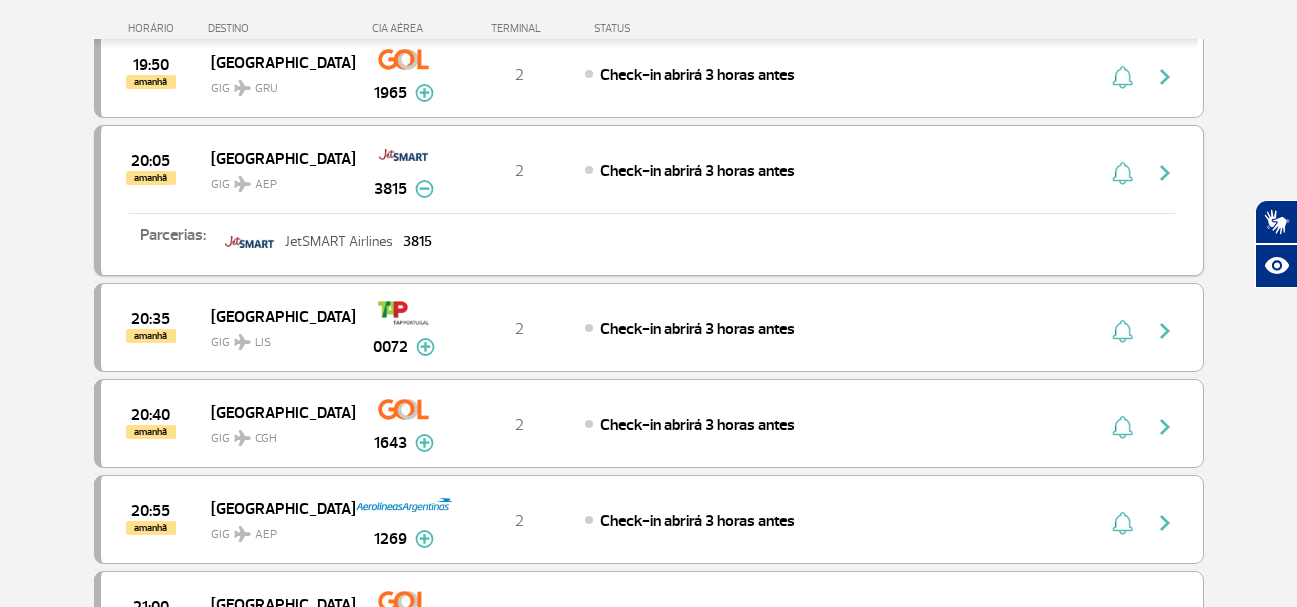 click at bounding box center [424, 189] 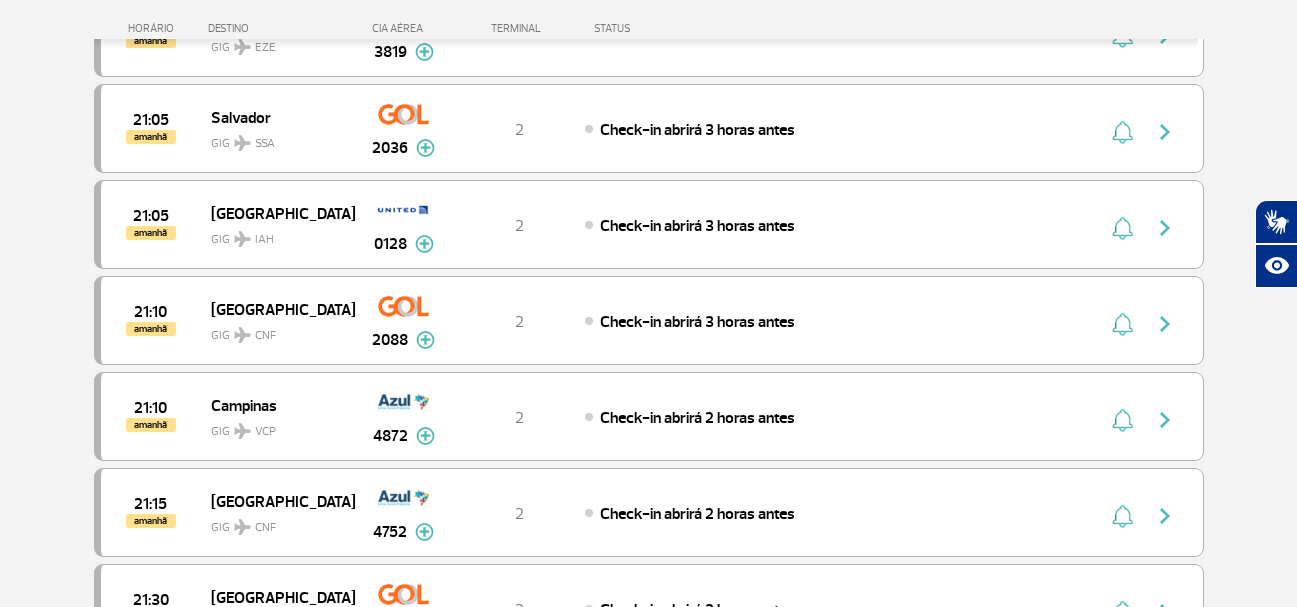 scroll, scrollTop: 13098, scrollLeft: 0, axis: vertical 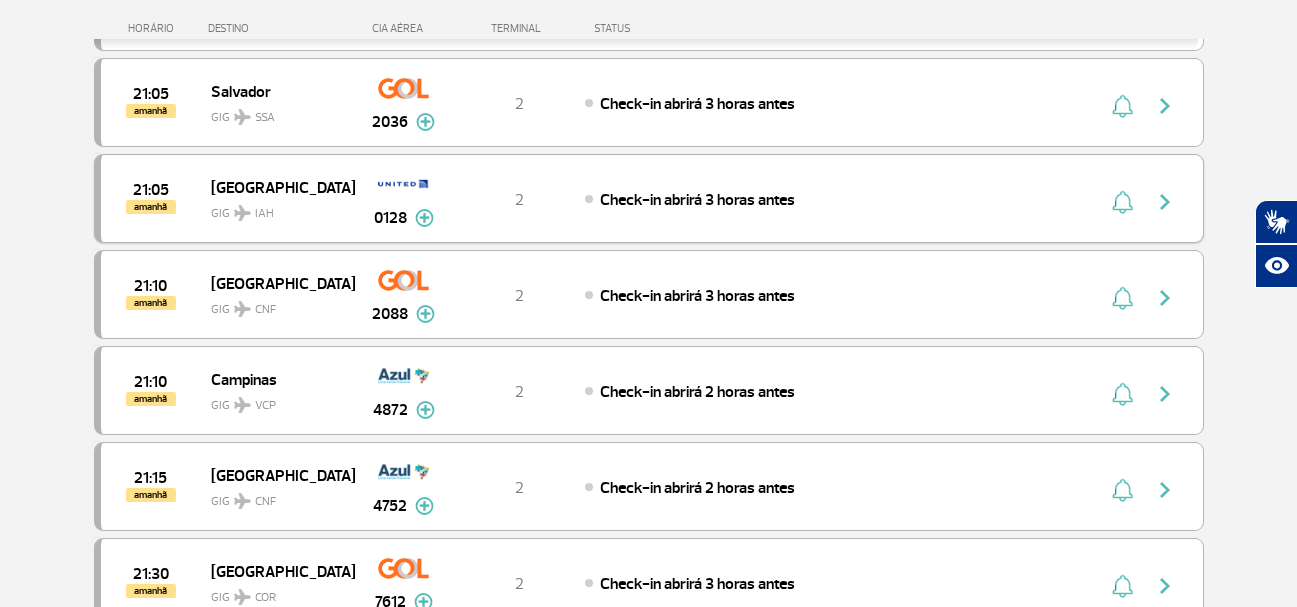 click at bounding box center (424, 218) 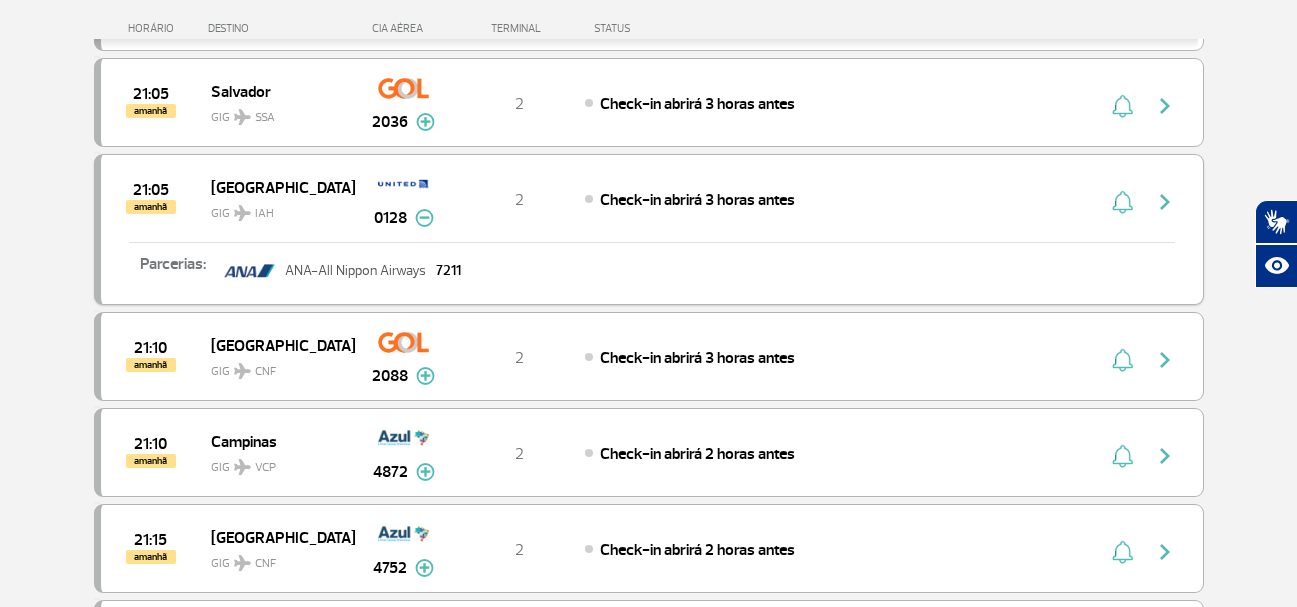 click at bounding box center (424, 218) 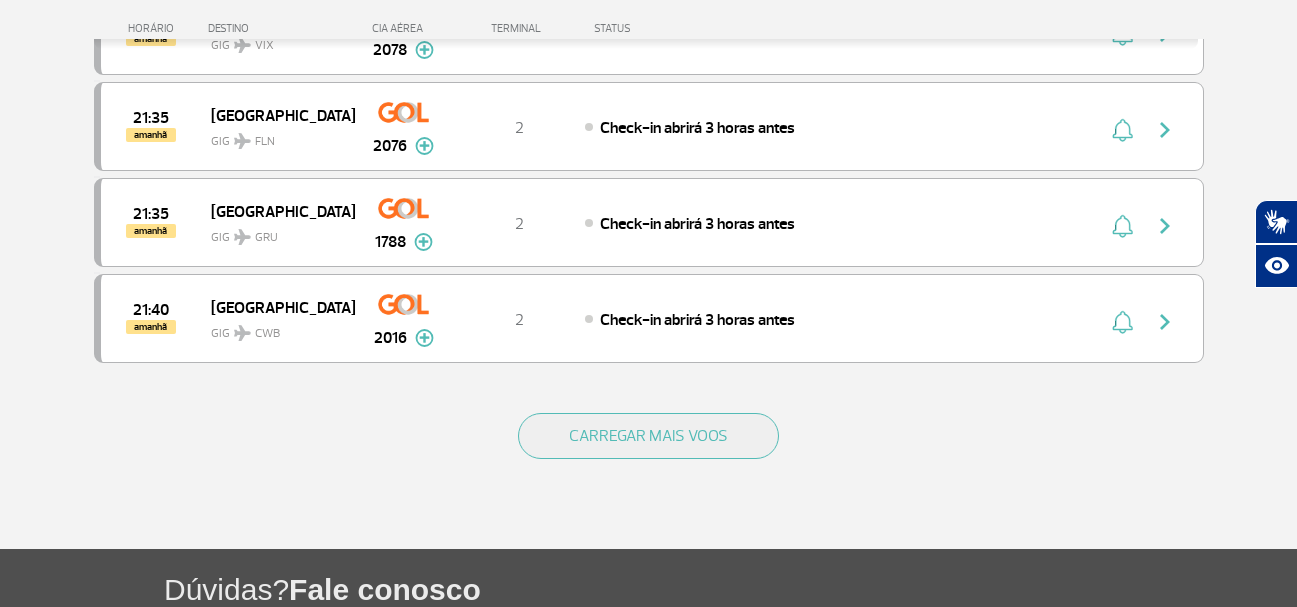 scroll, scrollTop: 13894, scrollLeft: 0, axis: vertical 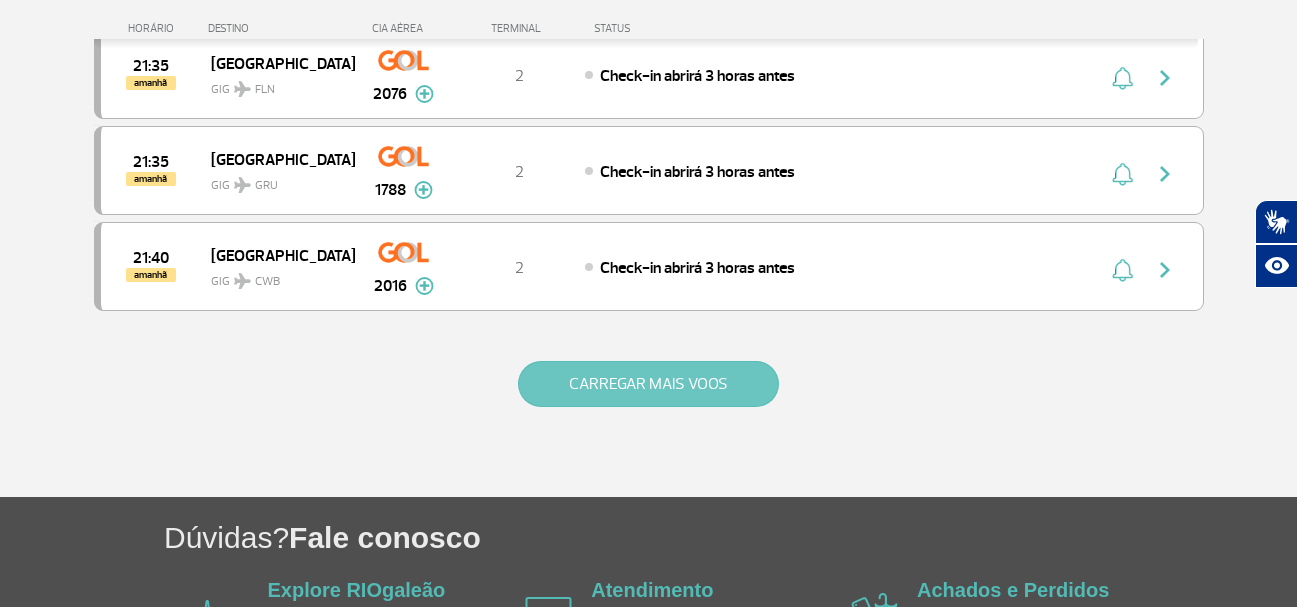 click on "CARREGAR MAIS VOOS" at bounding box center (648, 384) 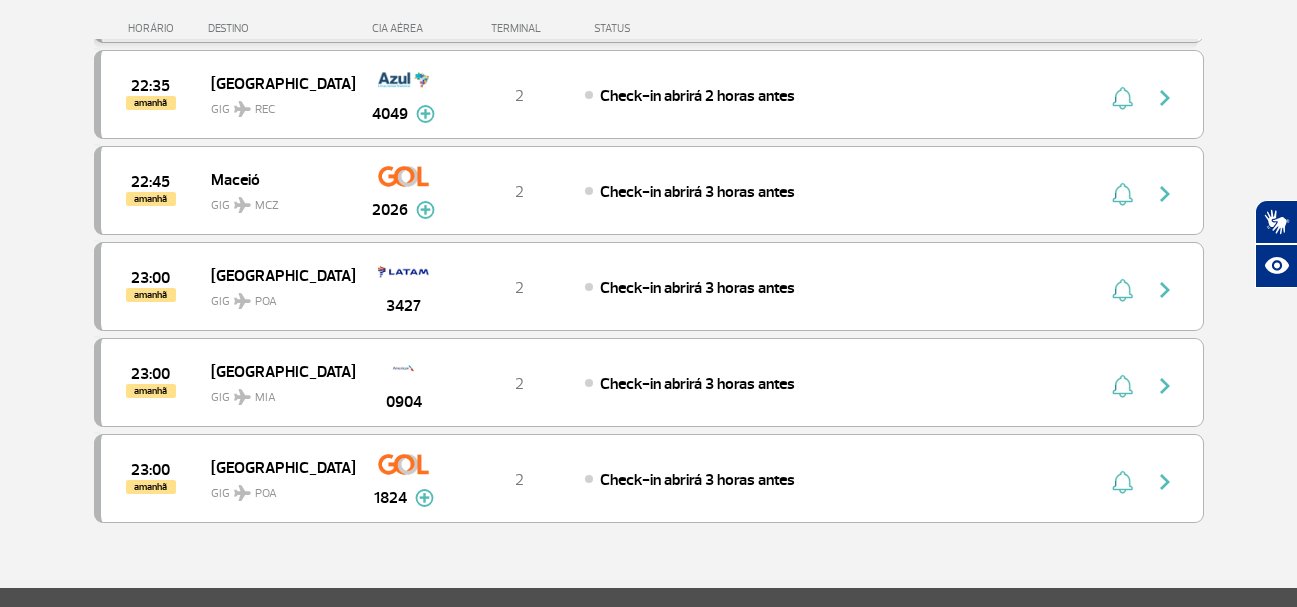 scroll, scrollTop: 15535, scrollLeft: 0, axis: vertical 